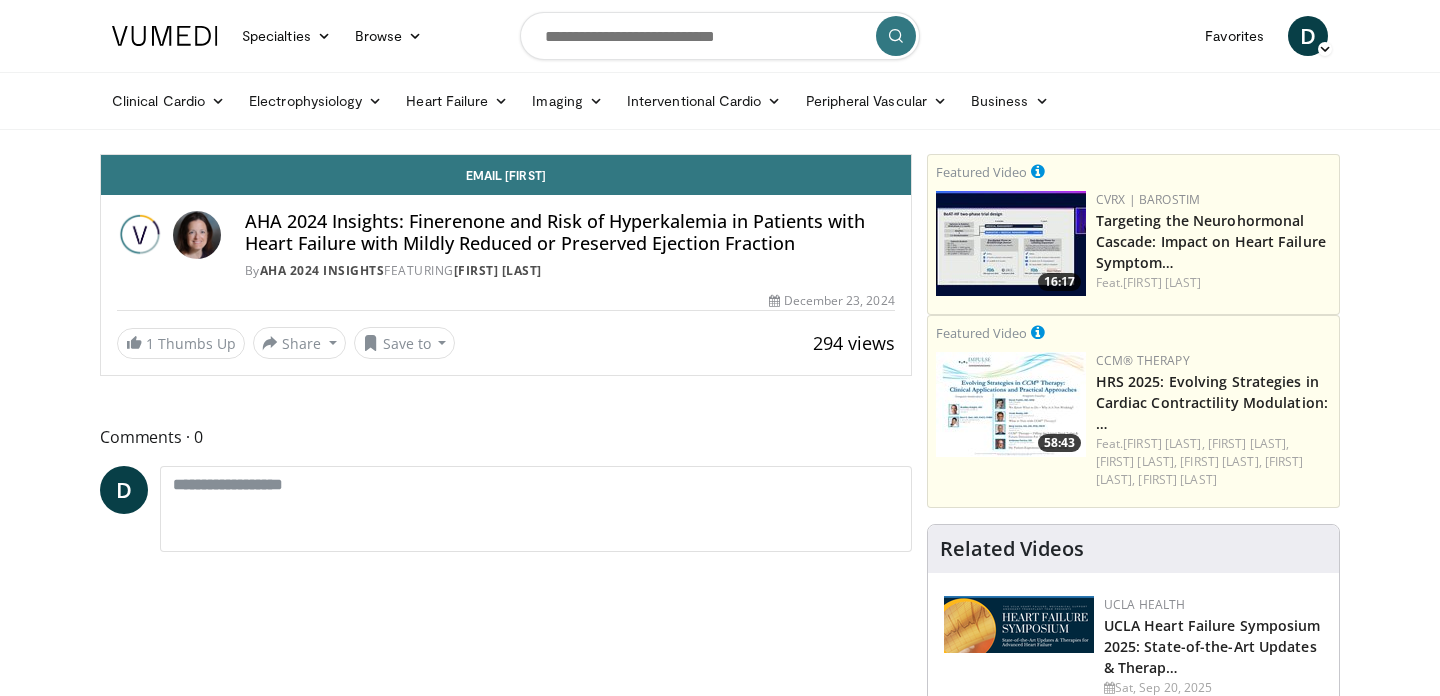 scroll, scrollTop: 0, scrollLeft: 0, axis: both 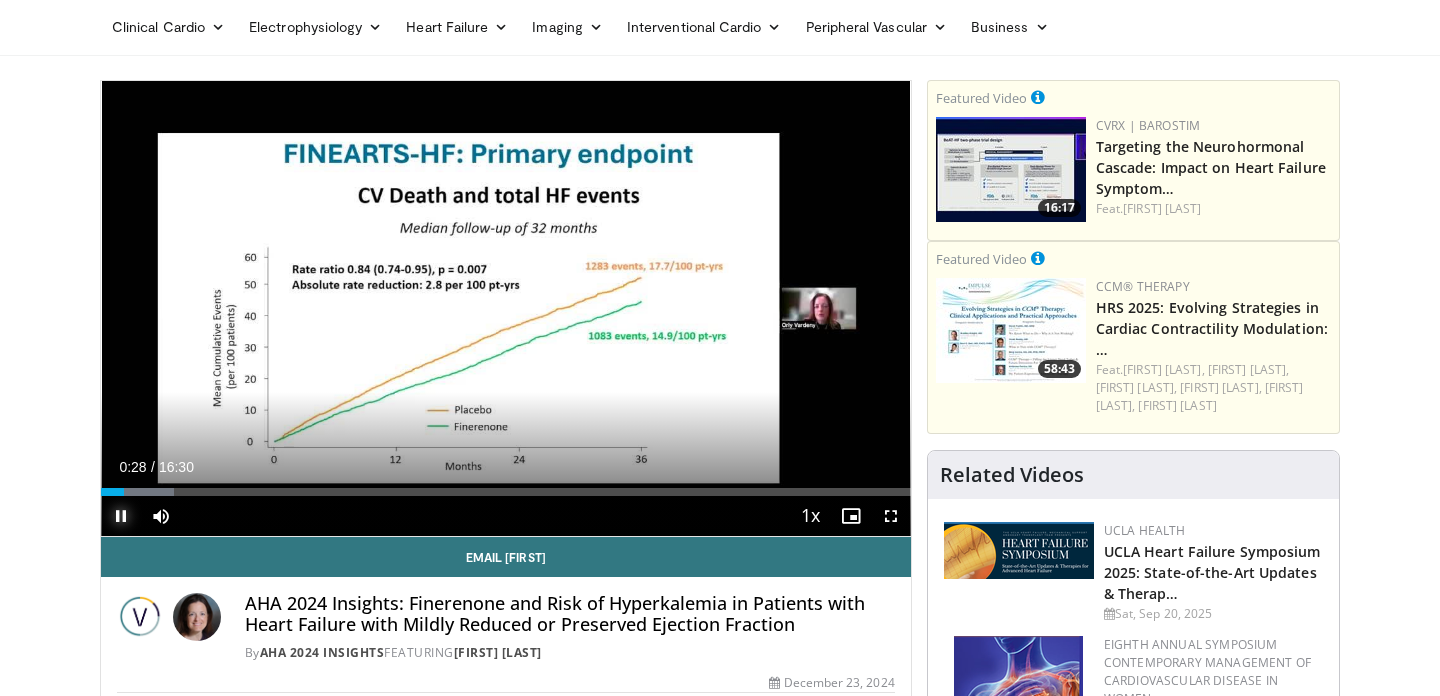 click at bounding box center [121, 516] 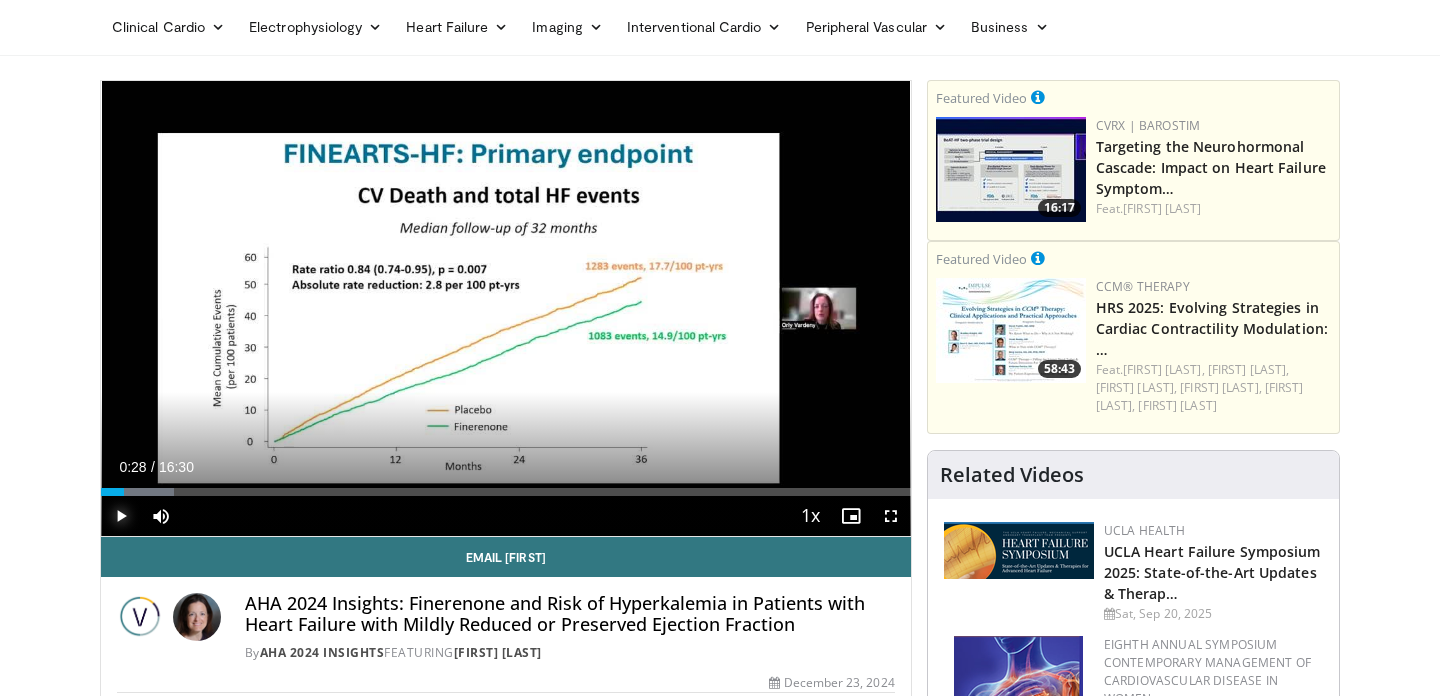 click at bounding box center [121, 516] 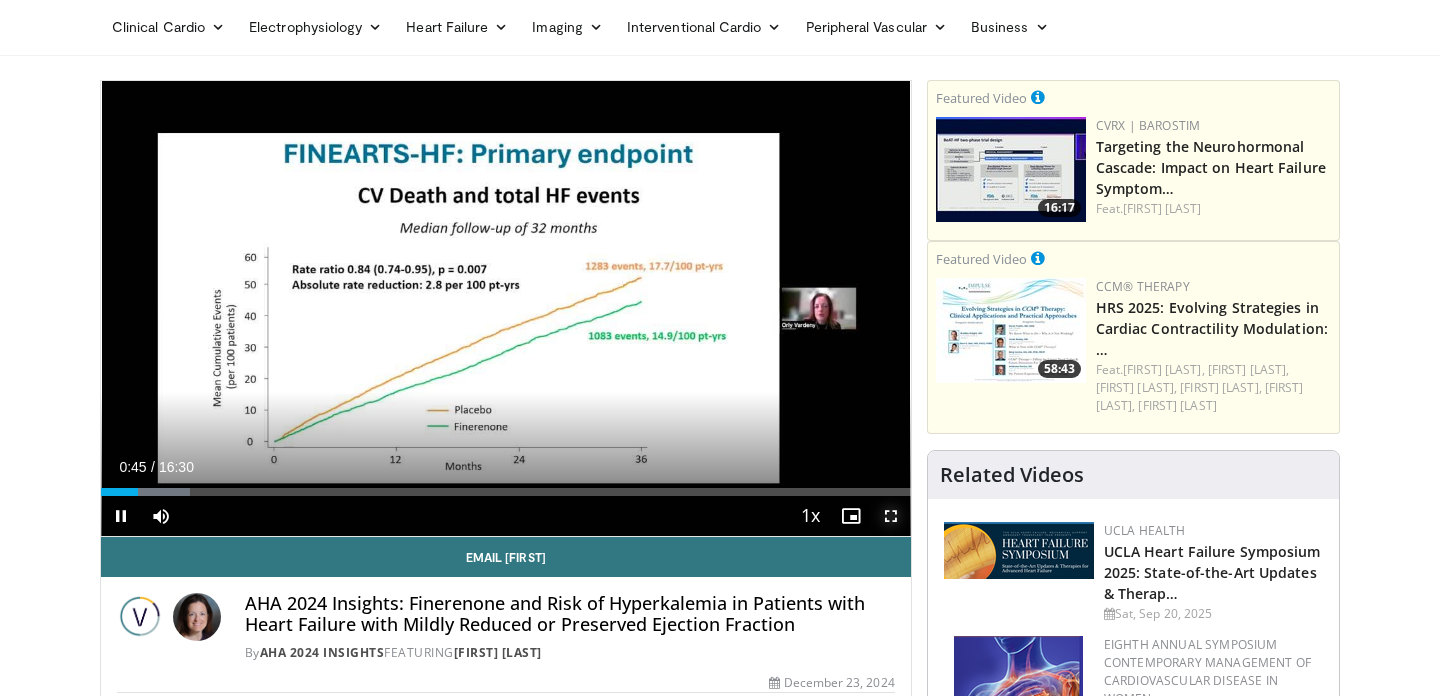 click at bounding box center [891, 516] 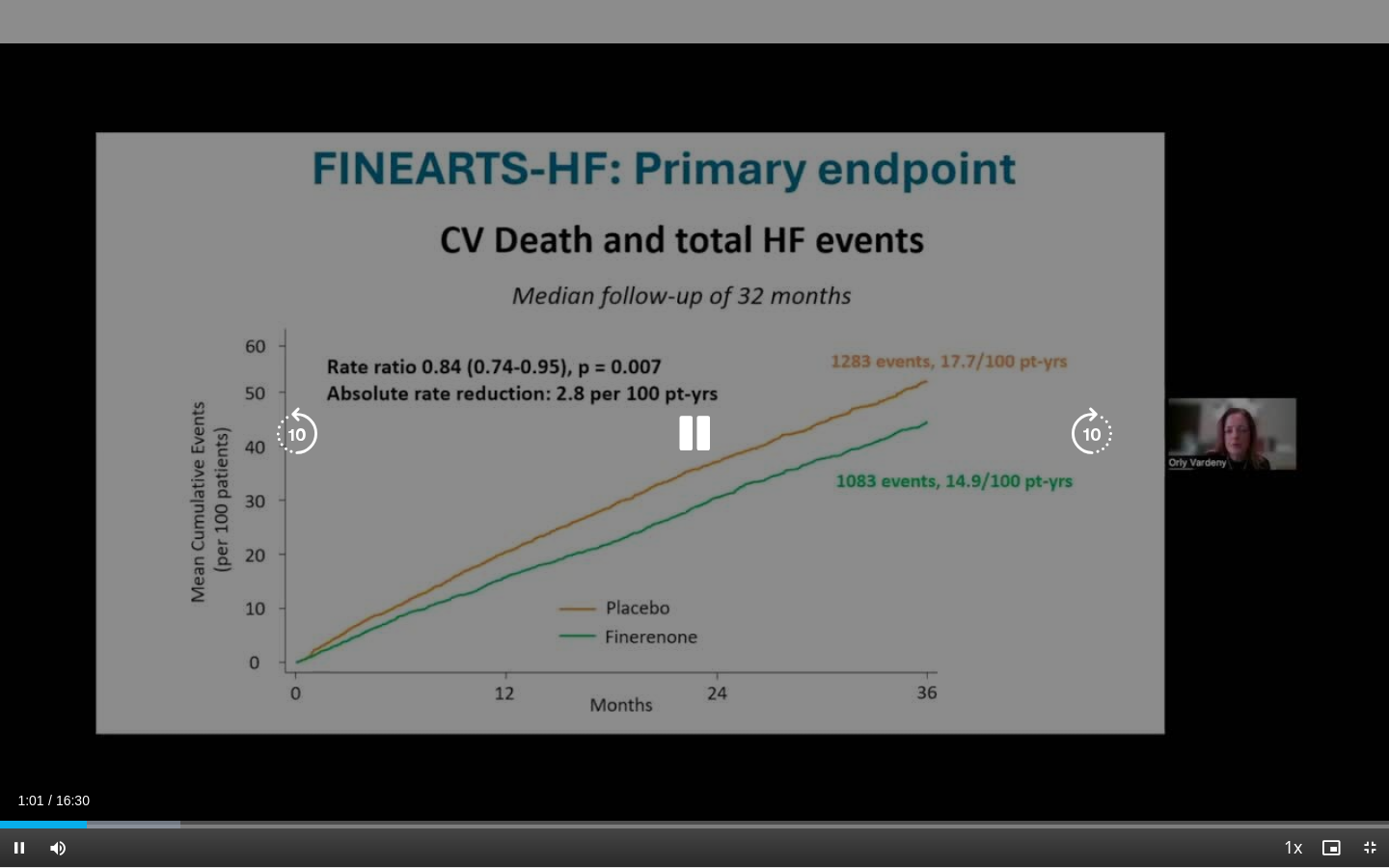 click at bounding box center (694, 434) 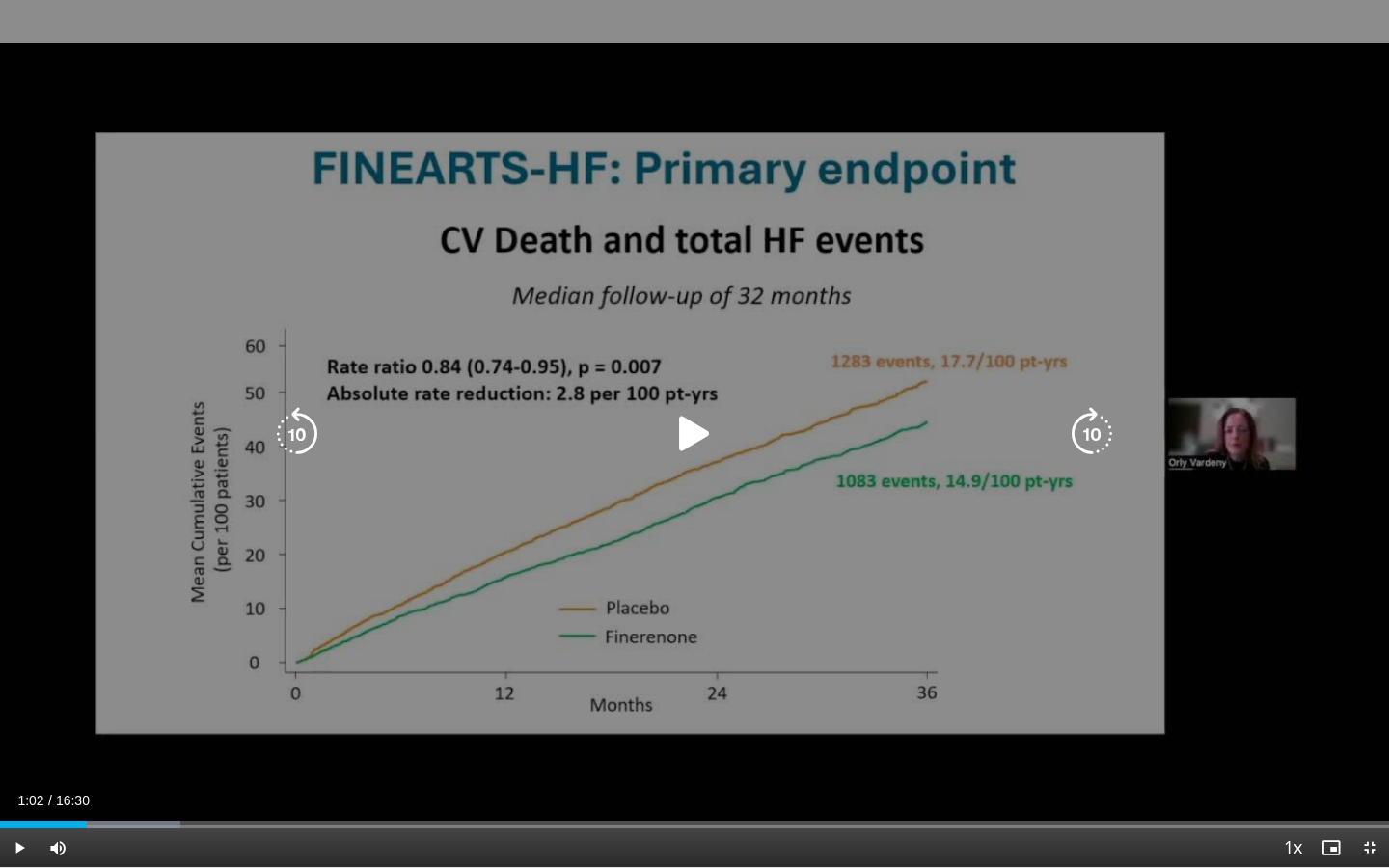 click at bounding box center [694, 434] 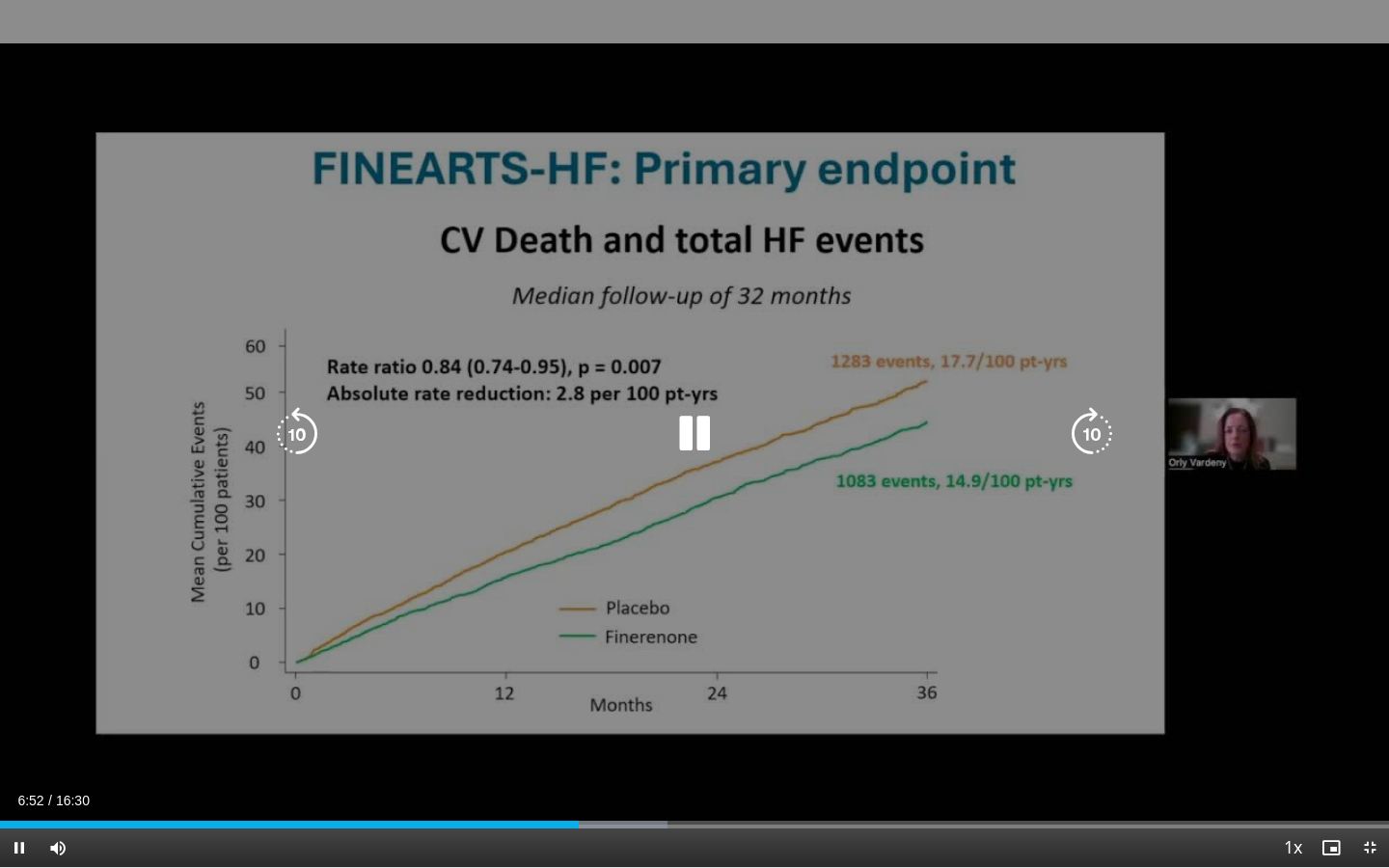 click at bounding box center (694, 434) 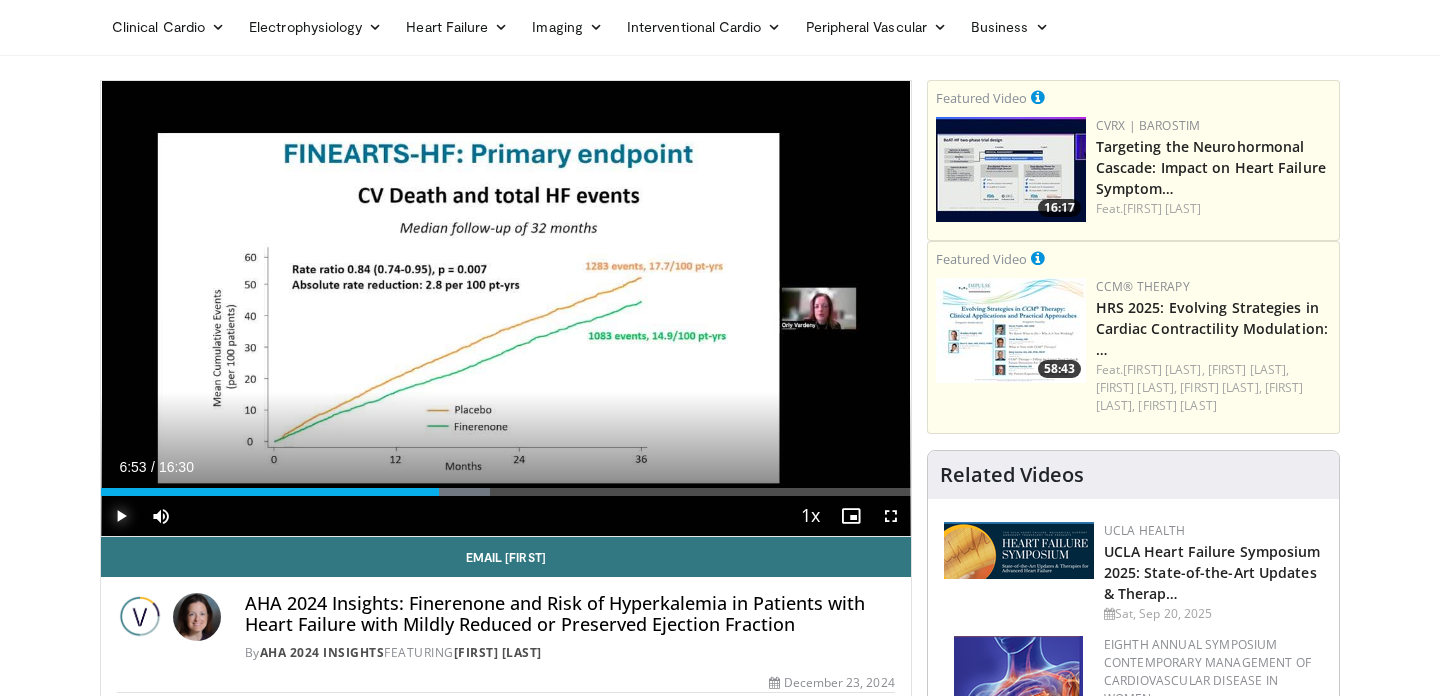 click at bounding box center [121, 516] 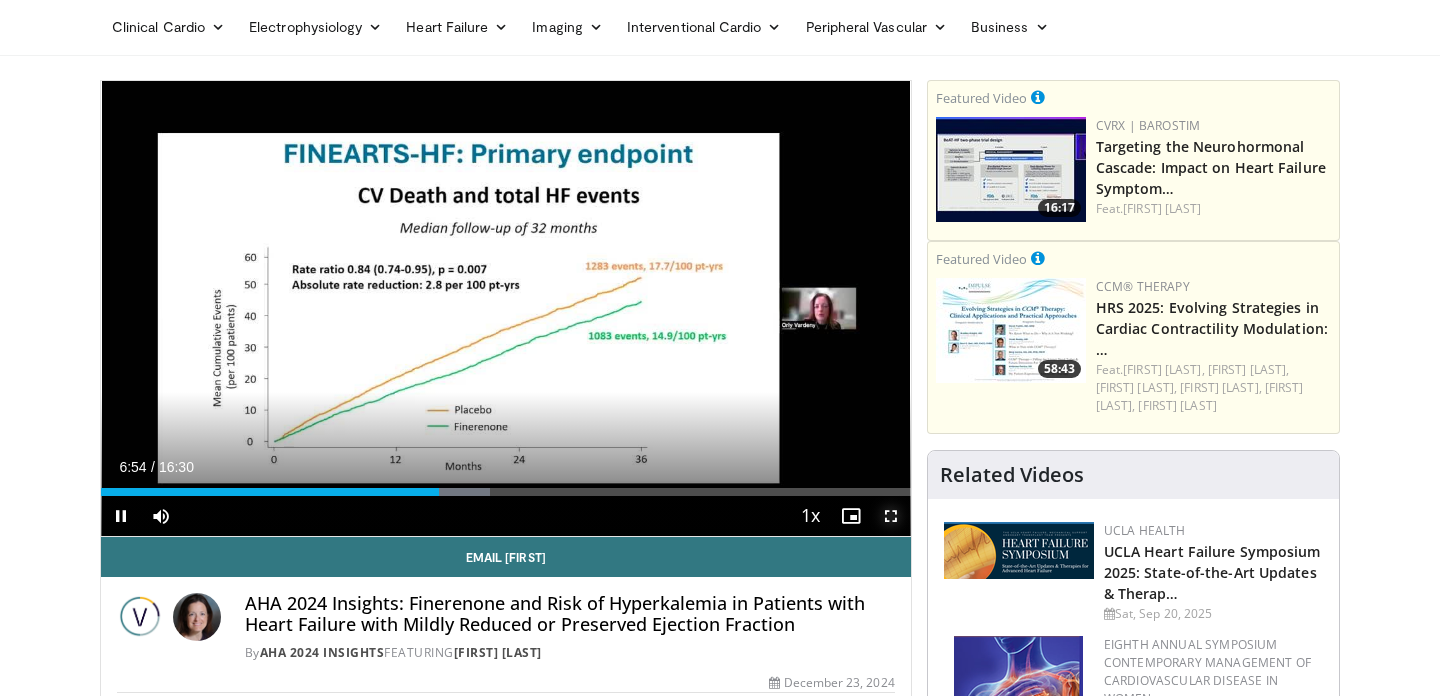 click at bounding box center [891, 516] 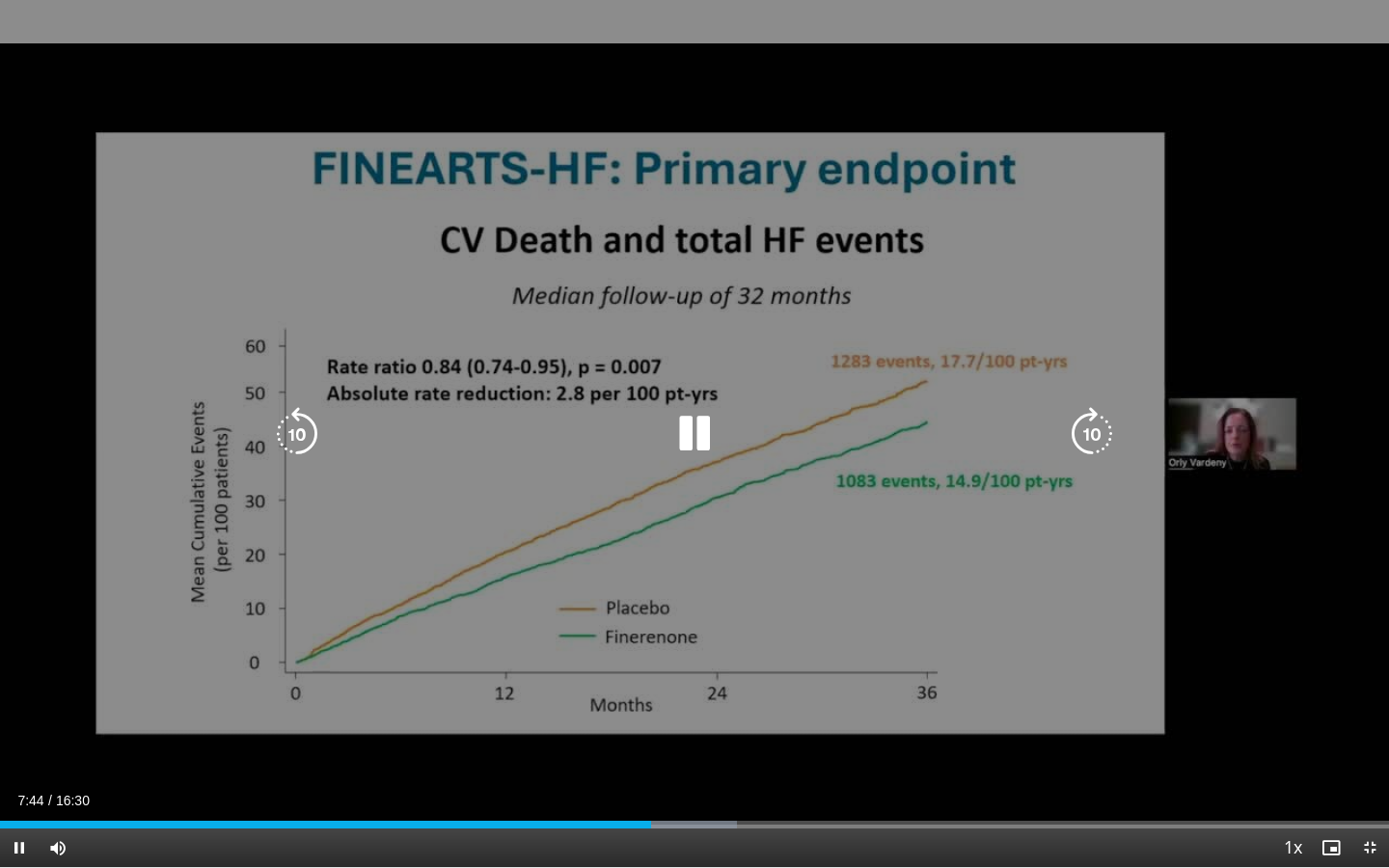 click at bounding box center [694, 434] 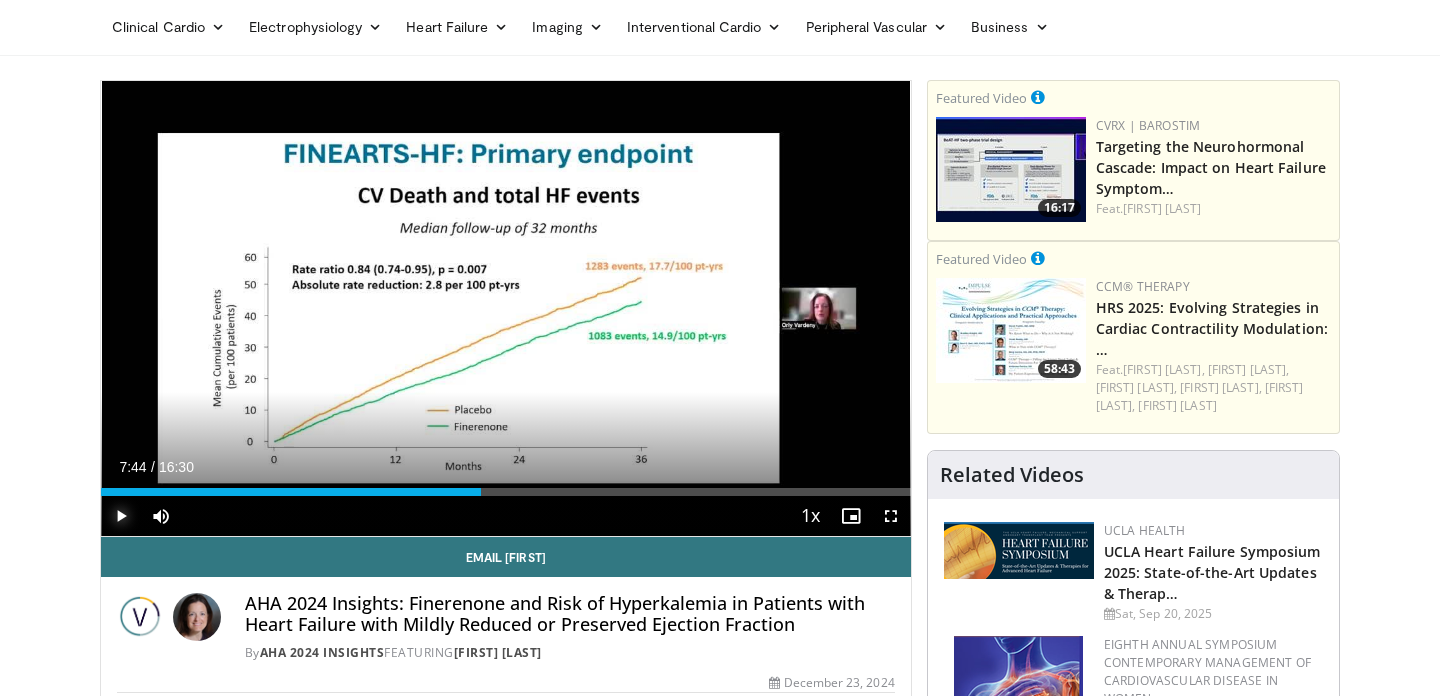 click at bounding box center (121, 516) 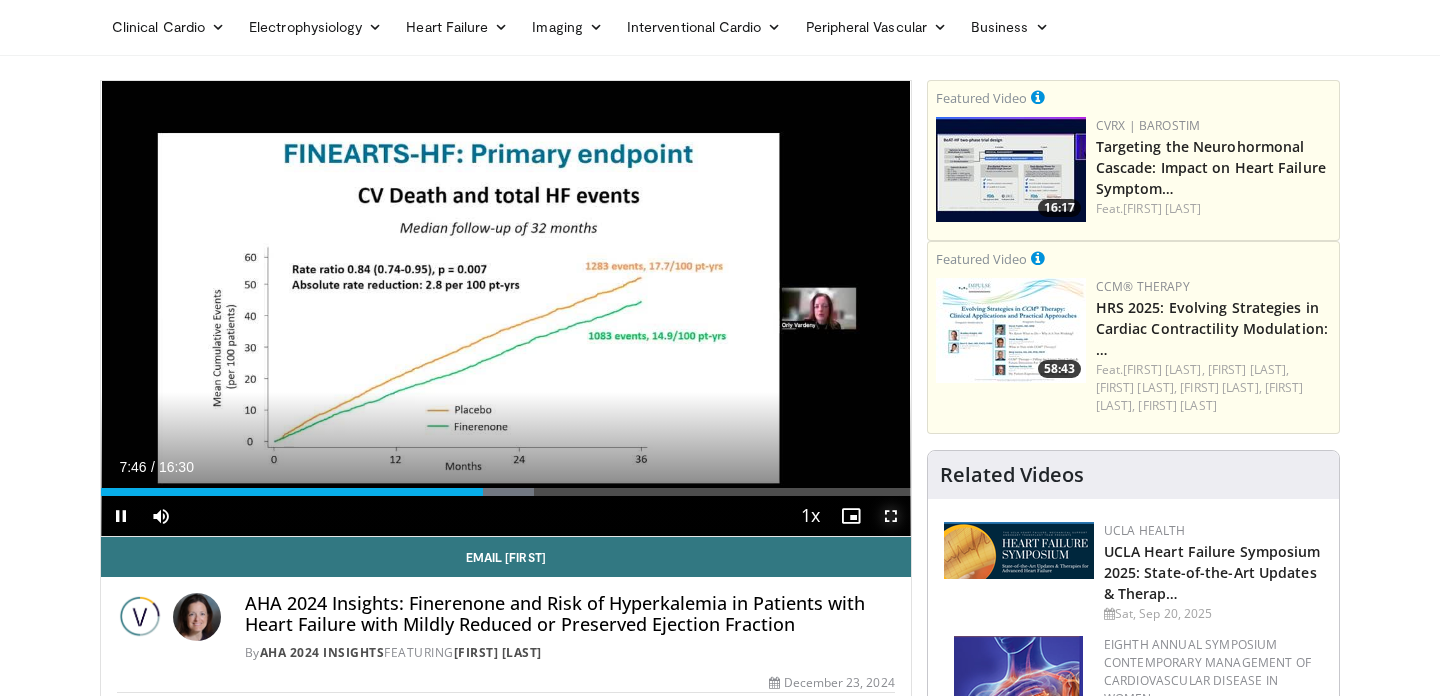 click at bounding box center (891, 516) 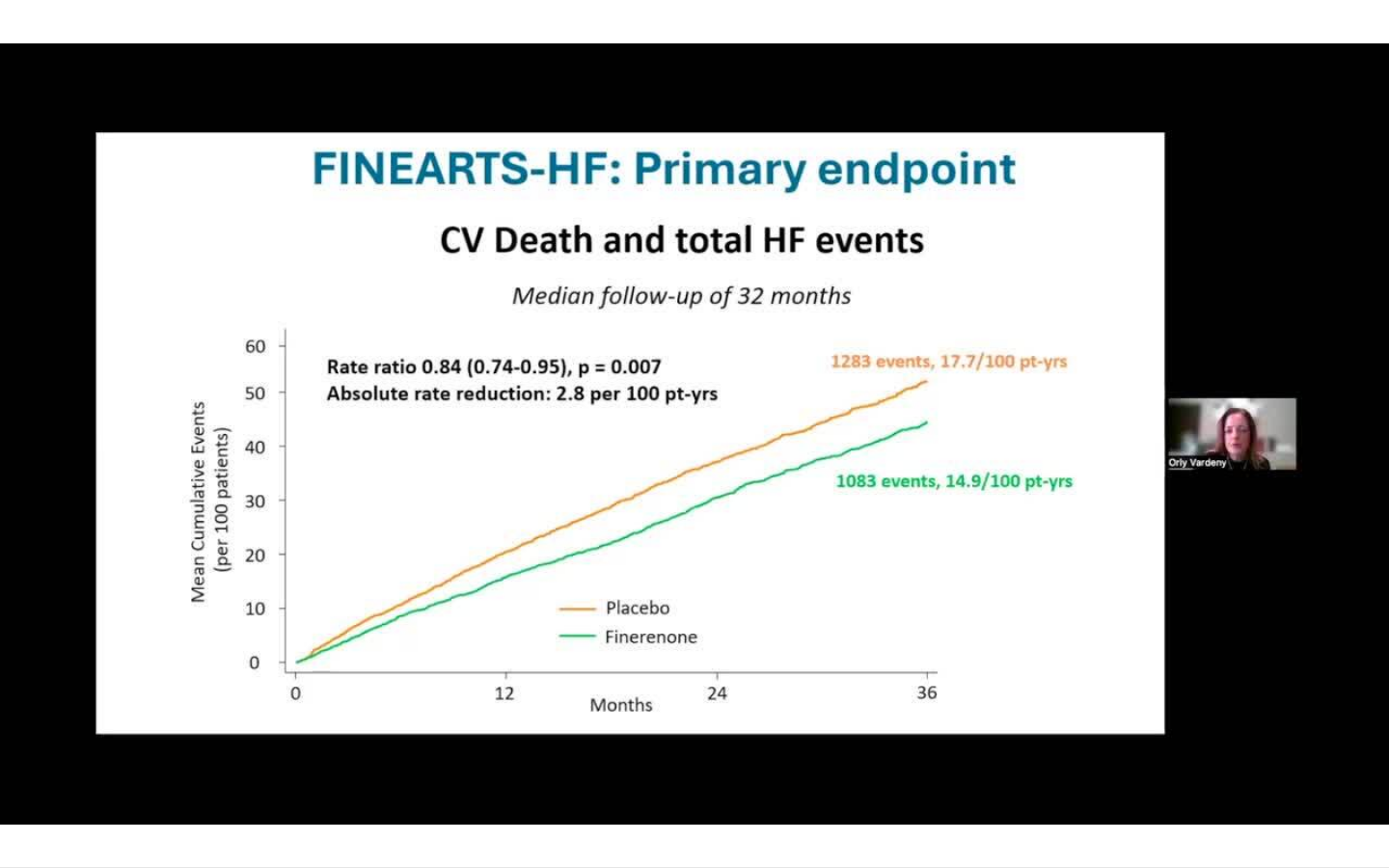 click on "10 seconds
Tap to unmute" at bounding box center (694, 433) 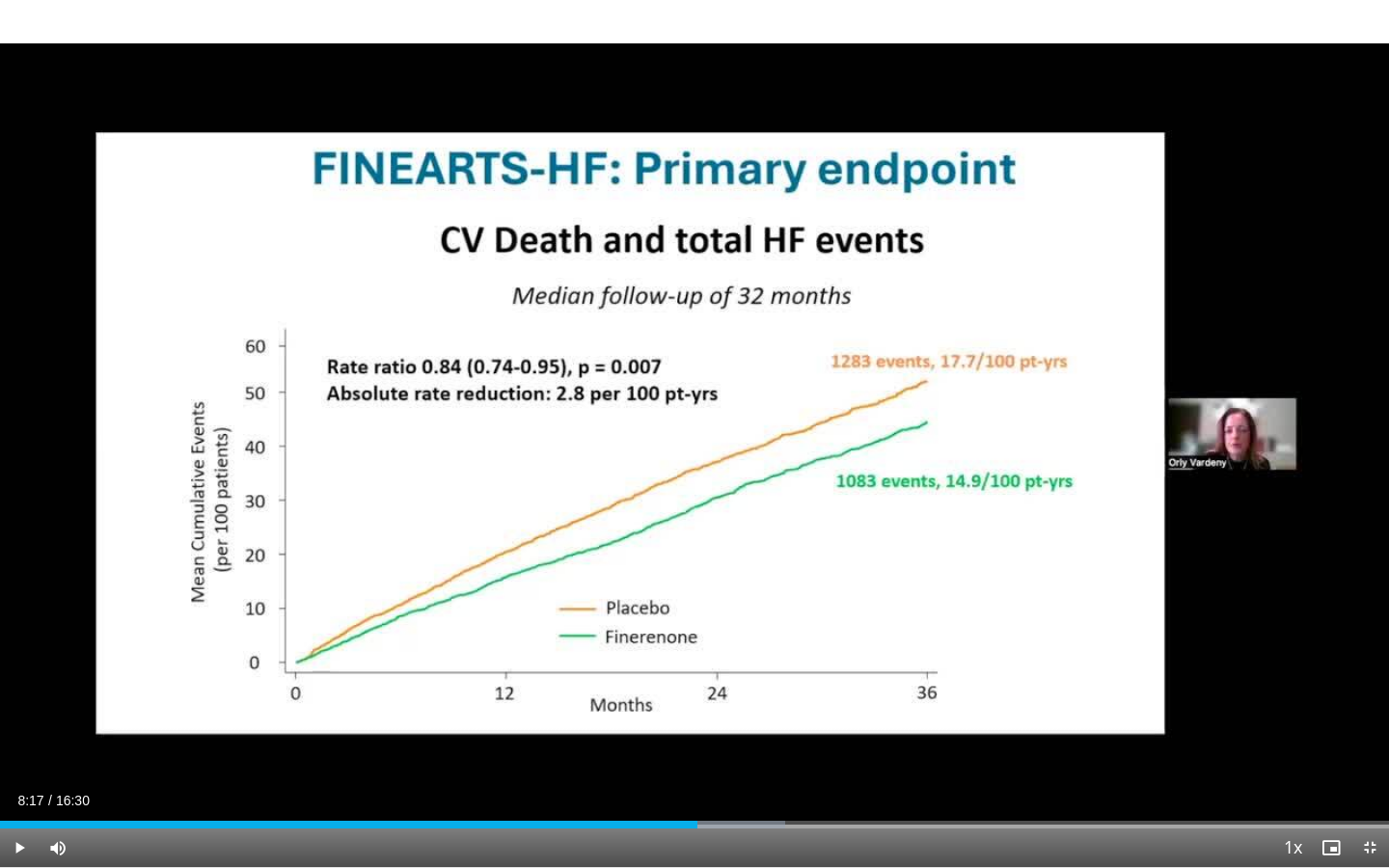 click on "Current Time  8:17 / Duration  16:30 Play Skip Backward Skip Forward Mute Loaded :  56.54% 08:17 01:33 Stream Type  LIVE Seek to live, currently behind live LIVE   1x Playback Rate 0.5x 0.75x 1x , selected 1.25x 1.5x 1.75x 2x Chapters Chapters Descriptions descriptions off , selected Captions captions settings , opens captions settings dialog captions off , selected Audio Track en (Main) , selected Exit Fullscreen Enable picture-in-picture mode" at bounding box center (694, 848) 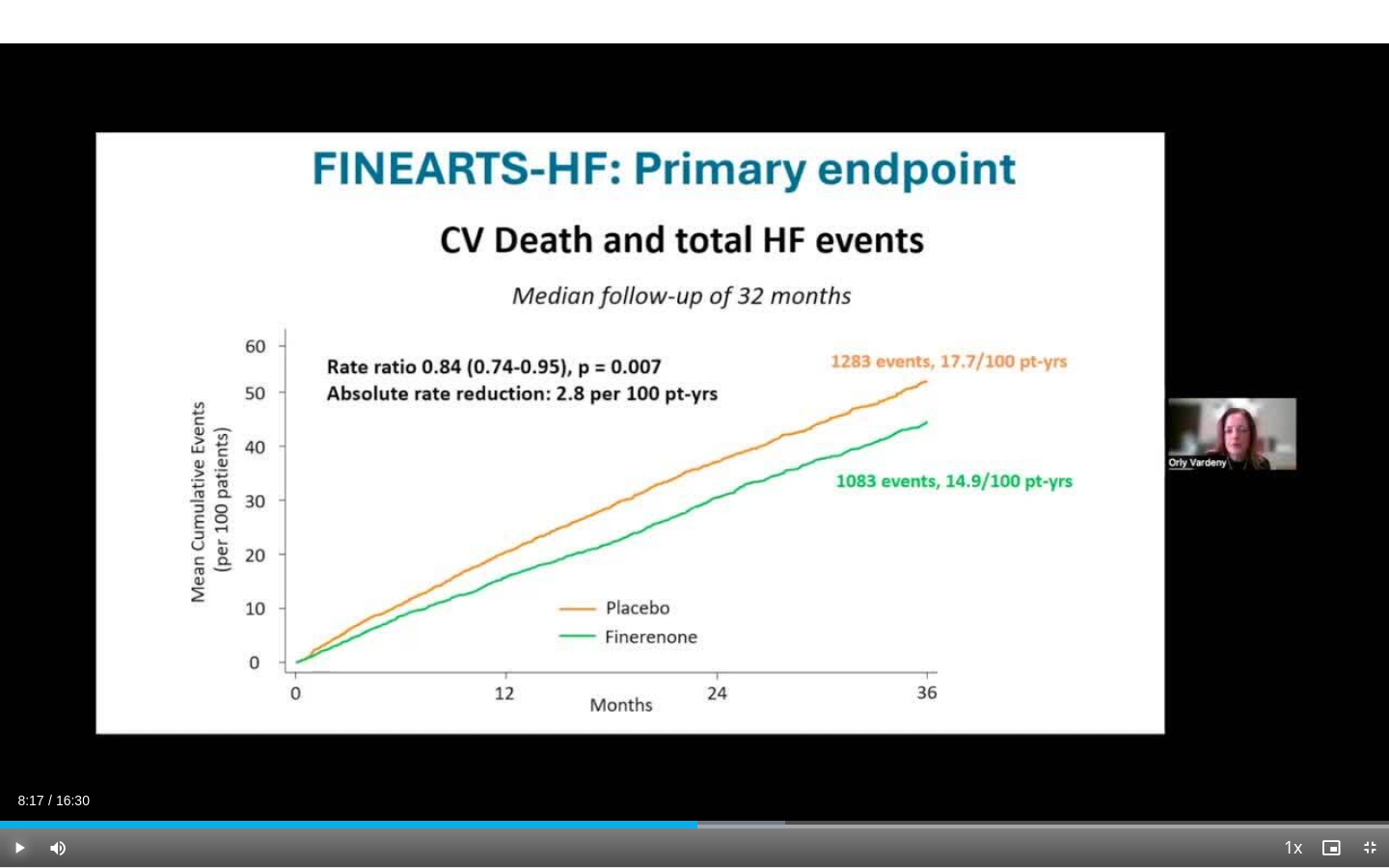 click at bounding box center (19, 848) 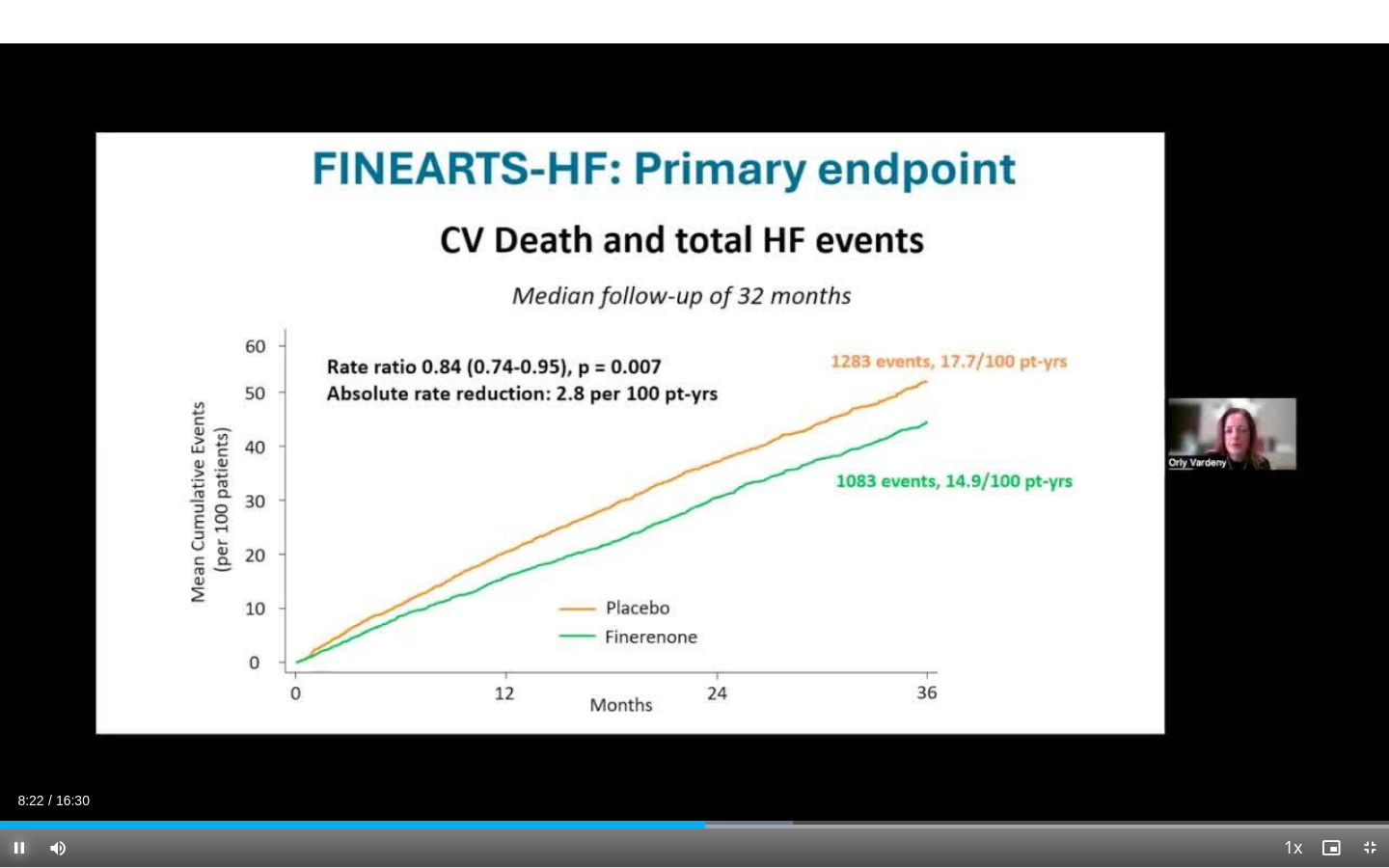 click at bounding box center (19, 848) 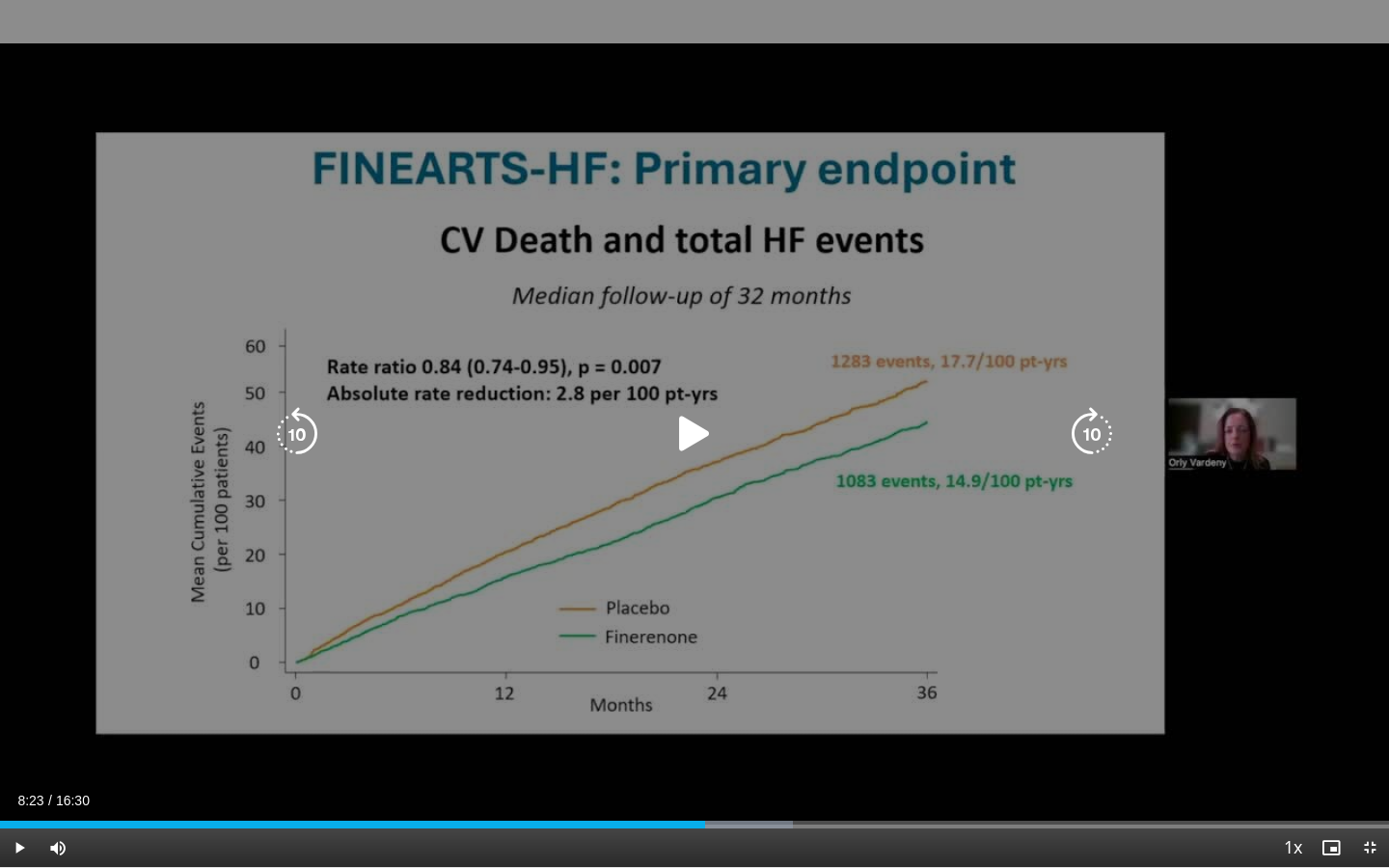 click at bounding box center (694, 434) 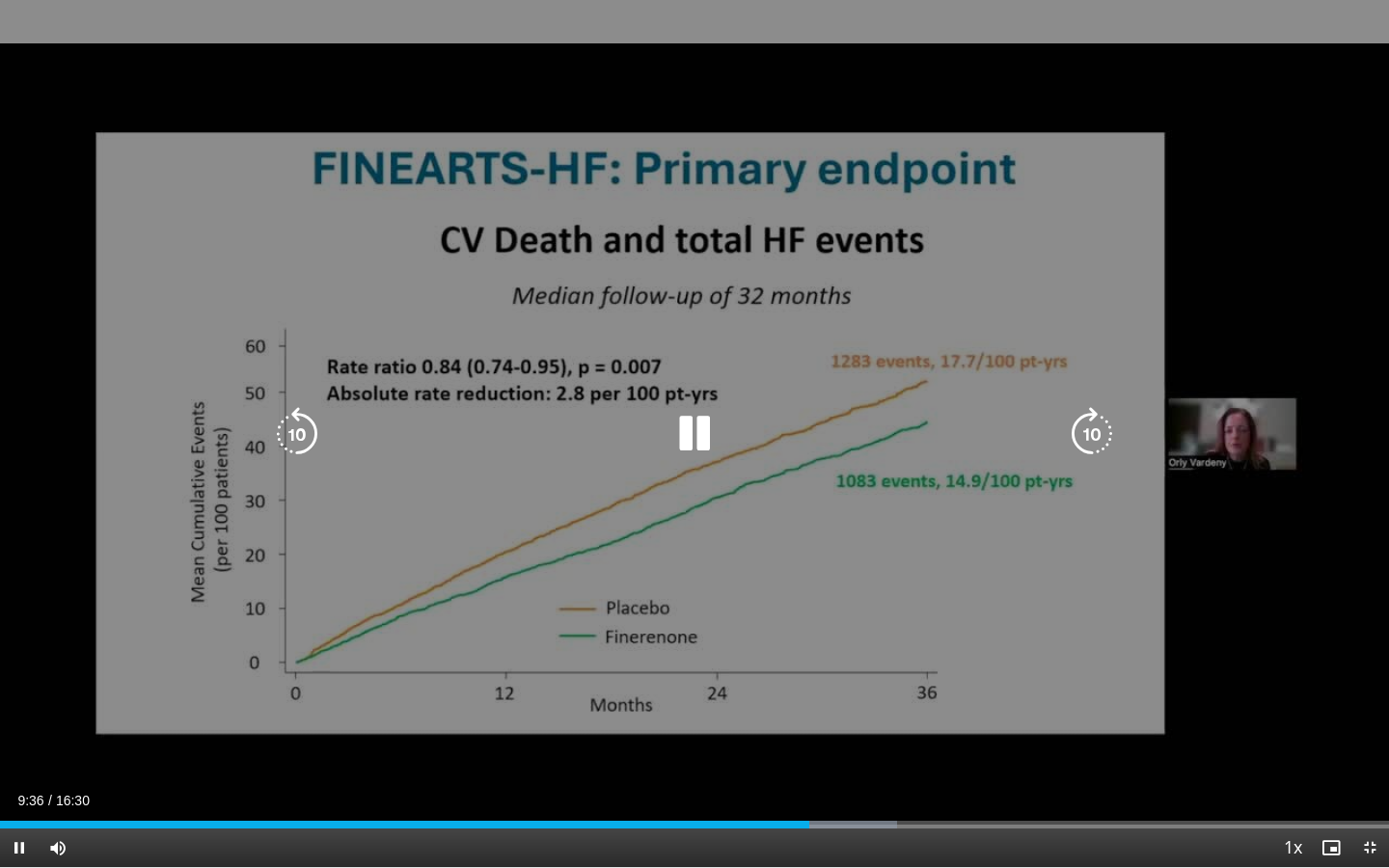 click at bounding box center [694, 434] 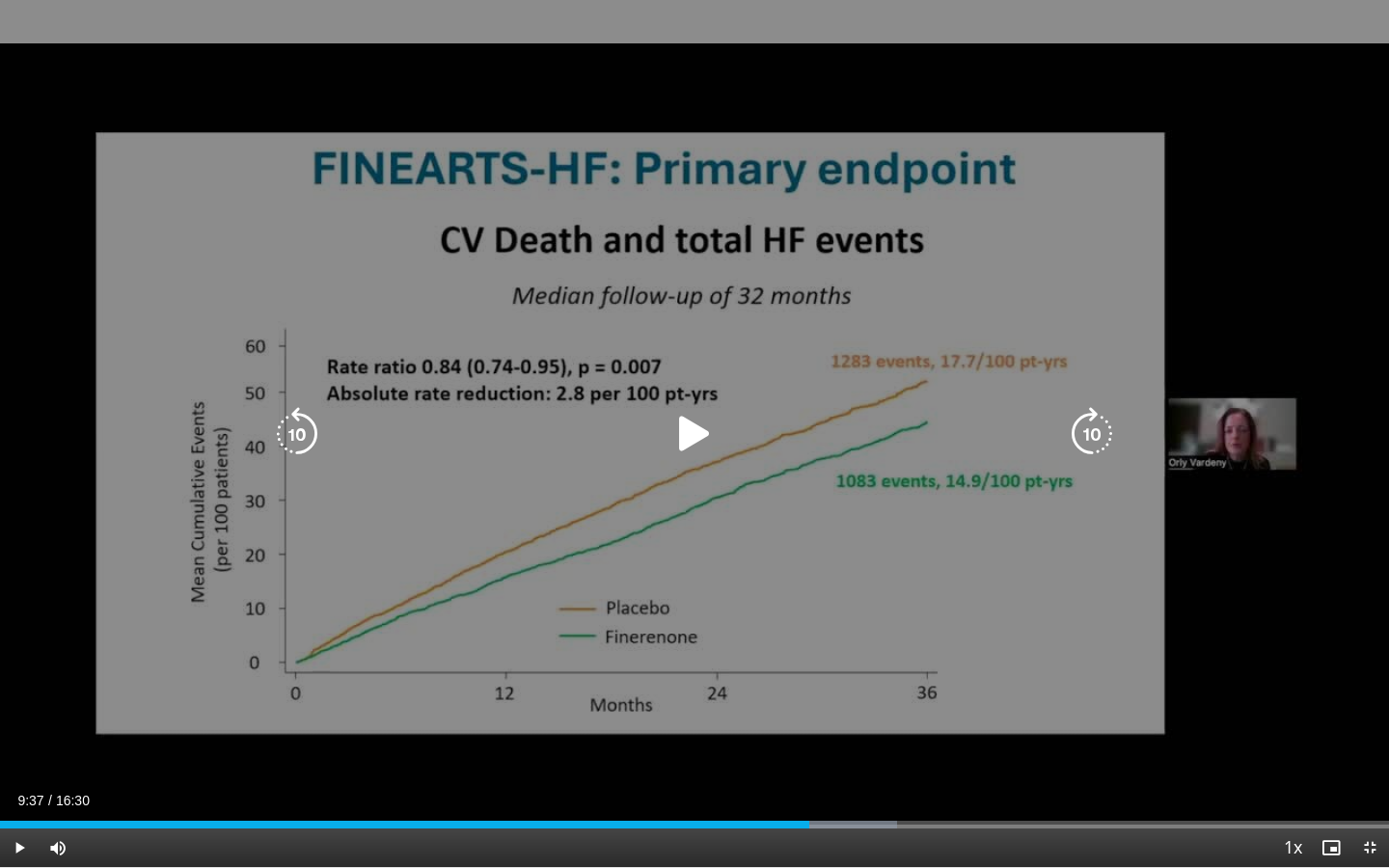 click at bounding box center (694, 434) 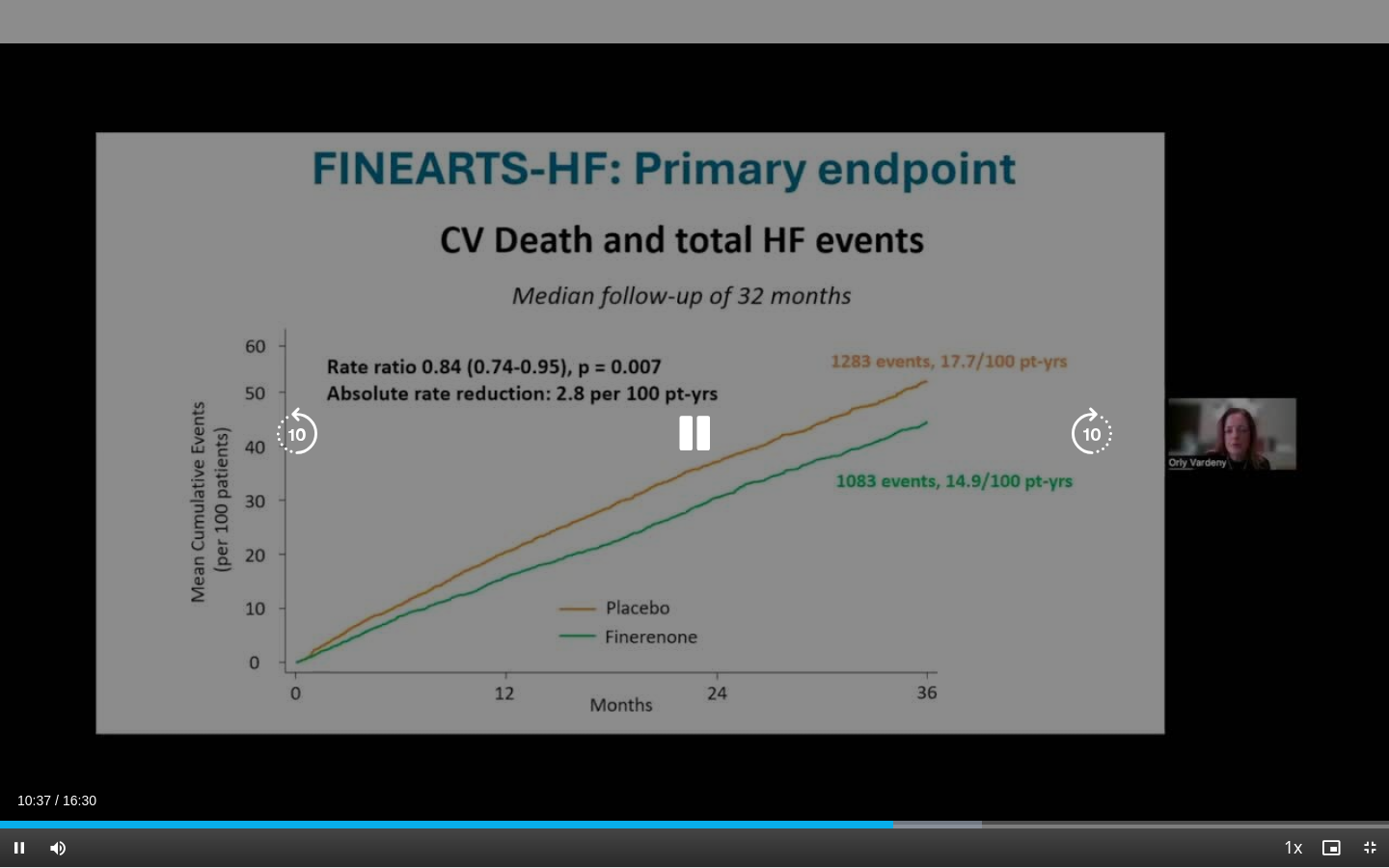 click at bounding box center [694, 434] 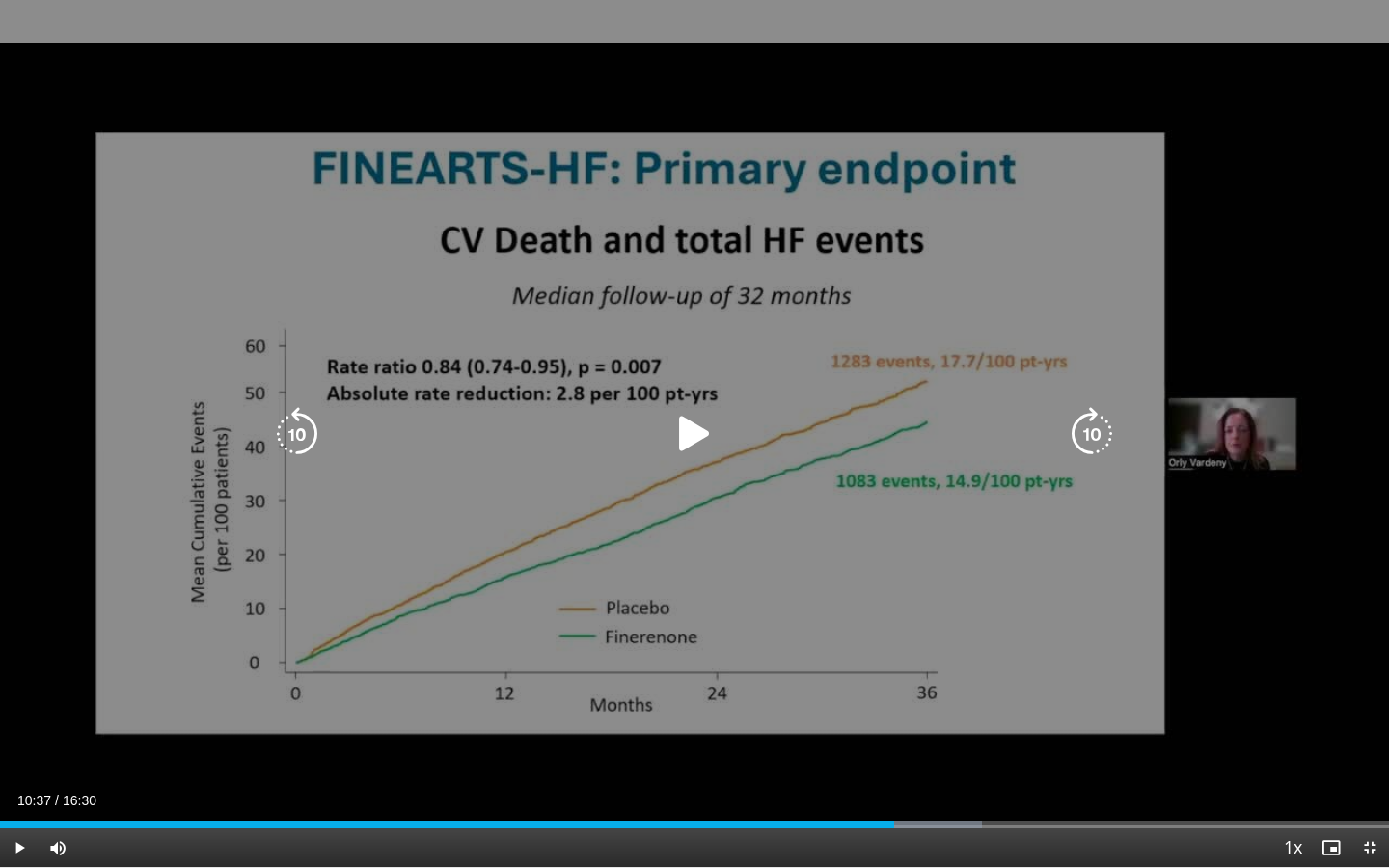 click at bounding box center (694, 434) 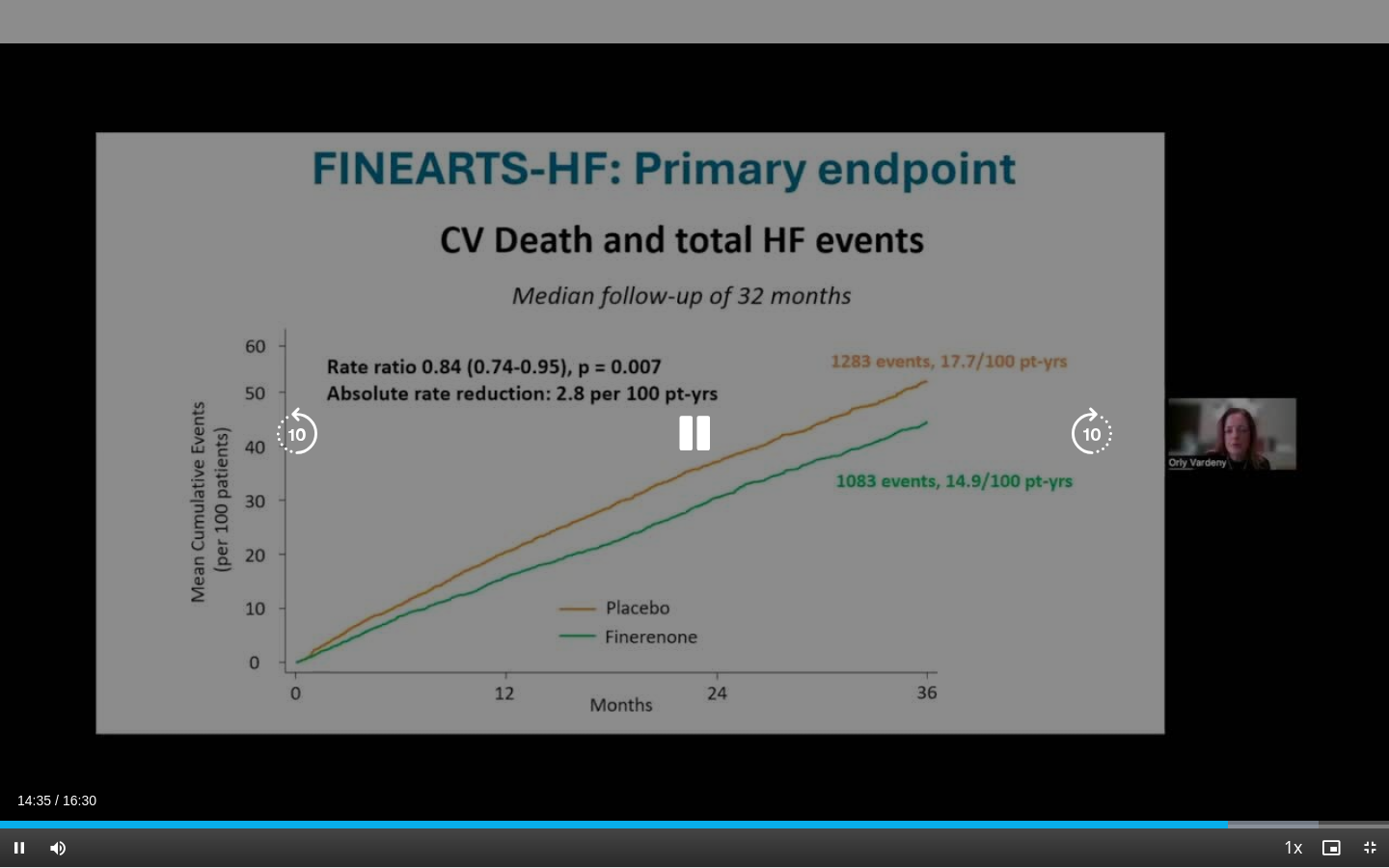 click at bounding box center (694, 434) 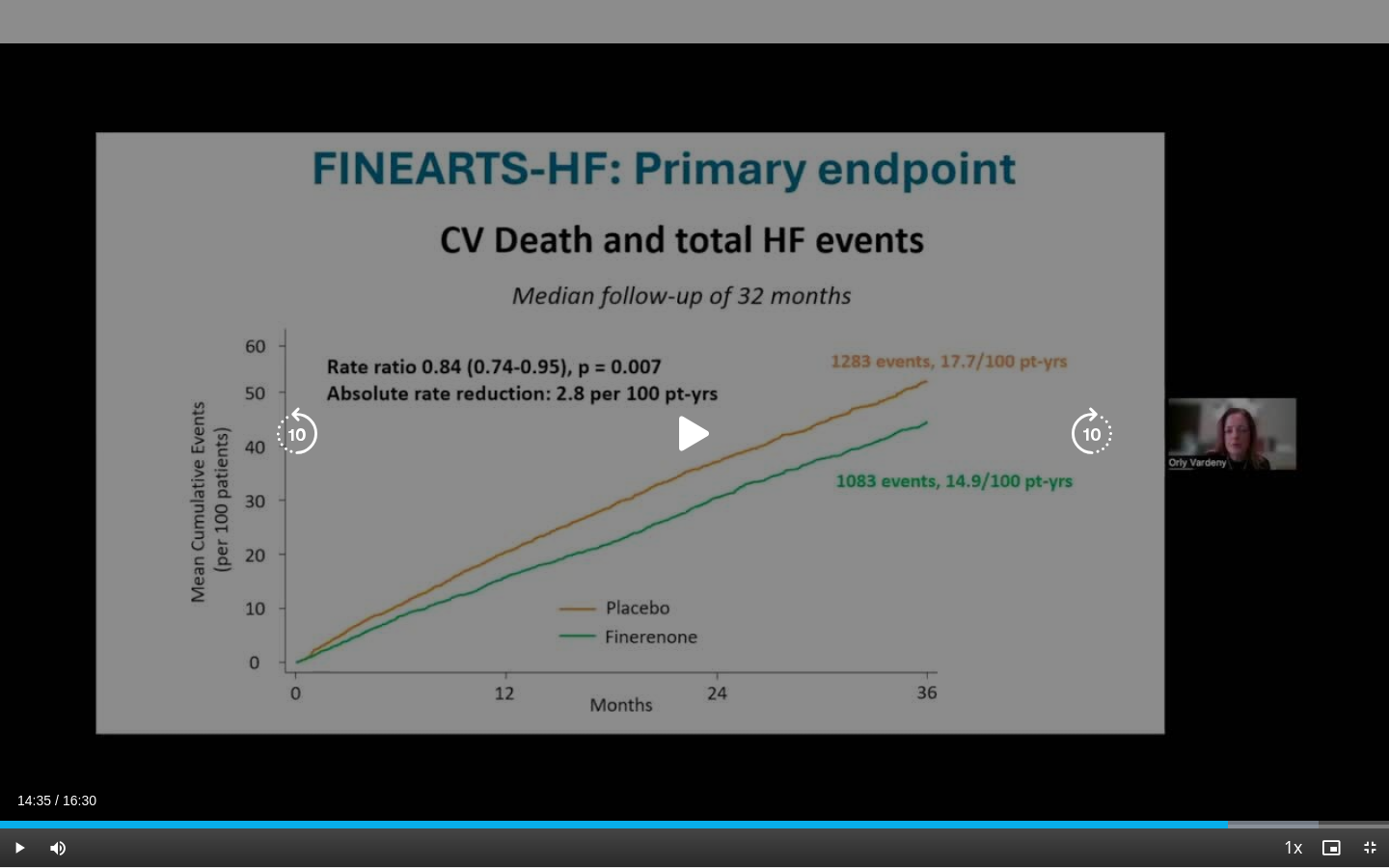 click at bounding box center (694, 434) 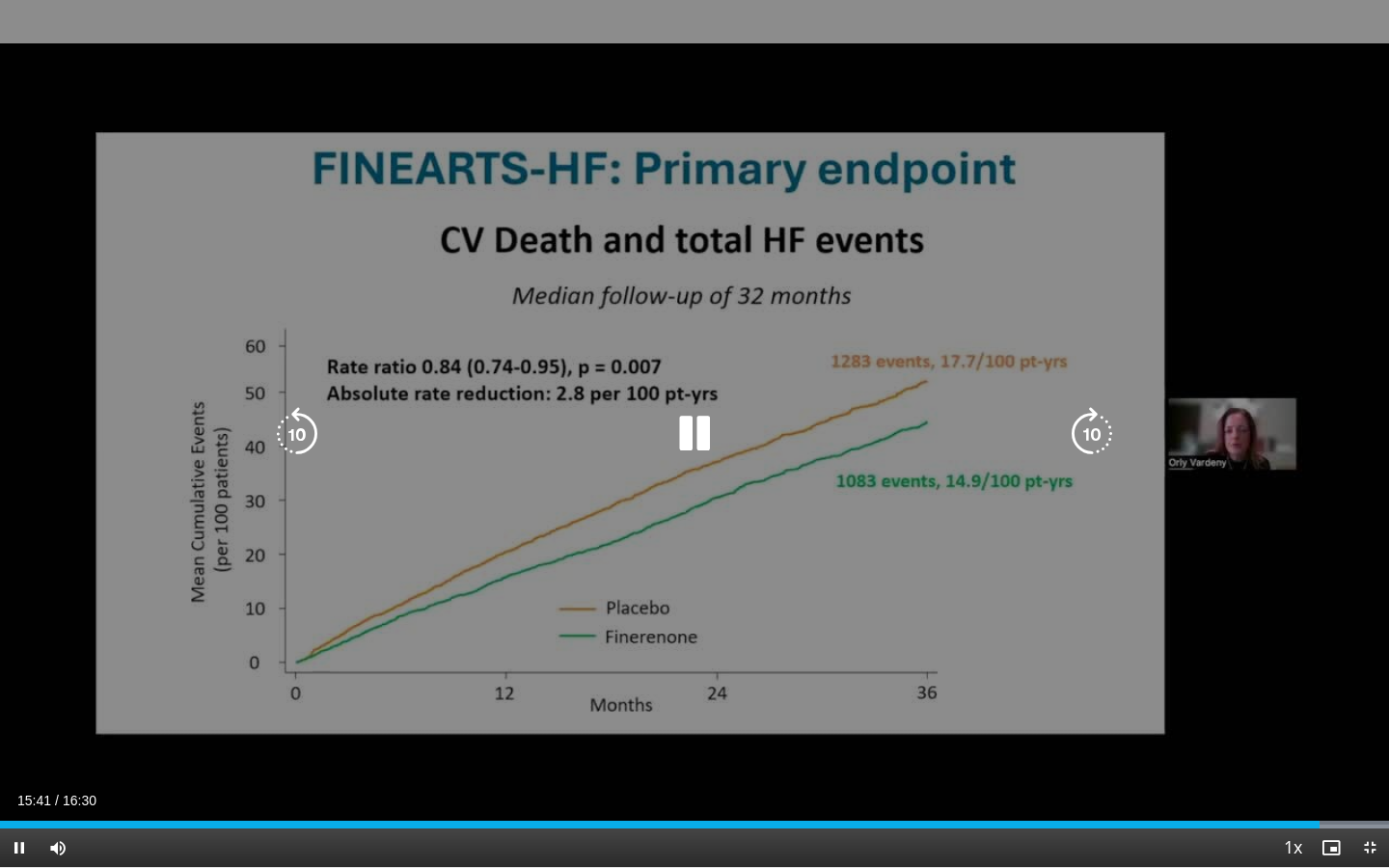 click at bounding box center [297, 434] 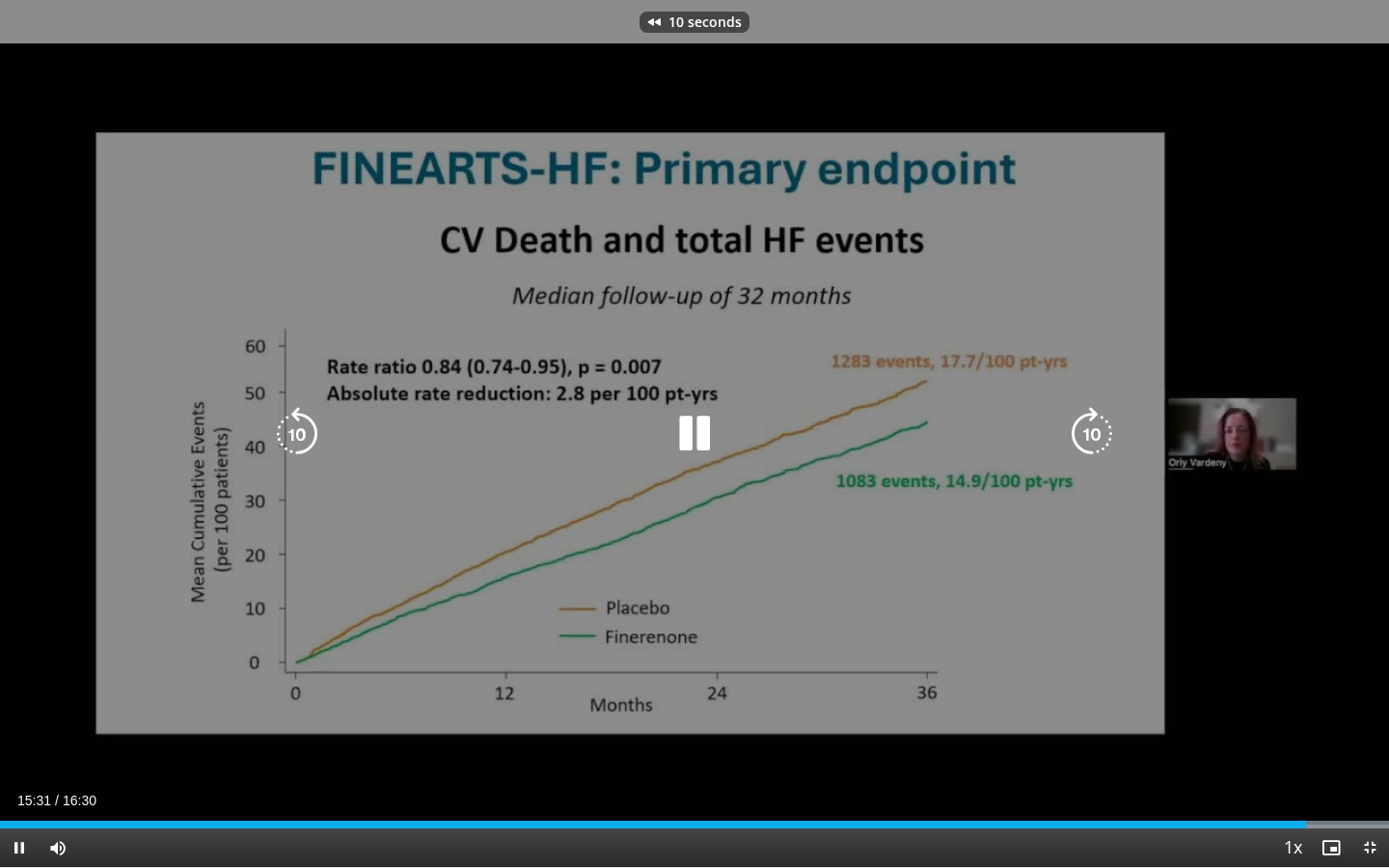 click at bounding box center (297, 434) 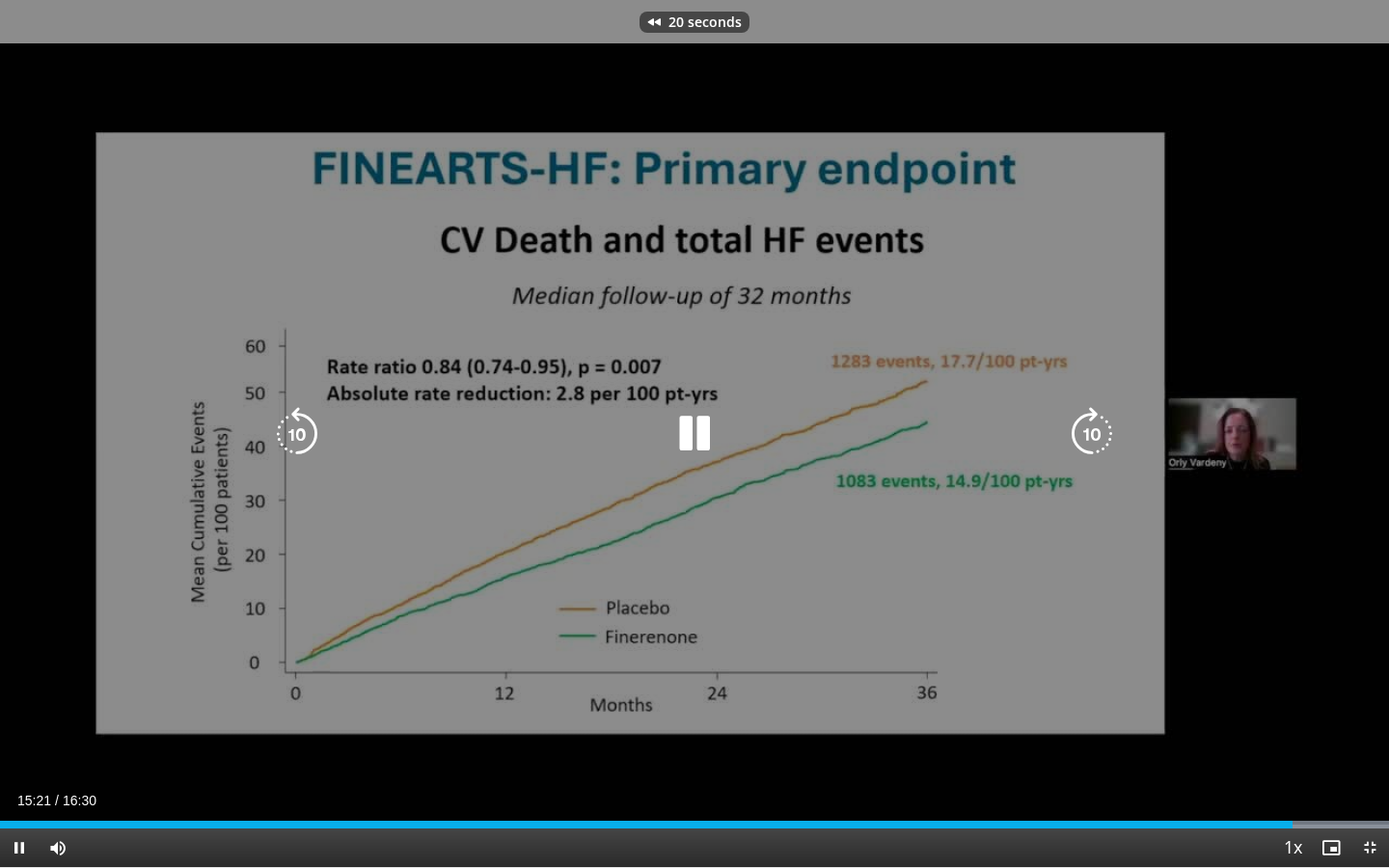 click at bounding box center [297, 434] 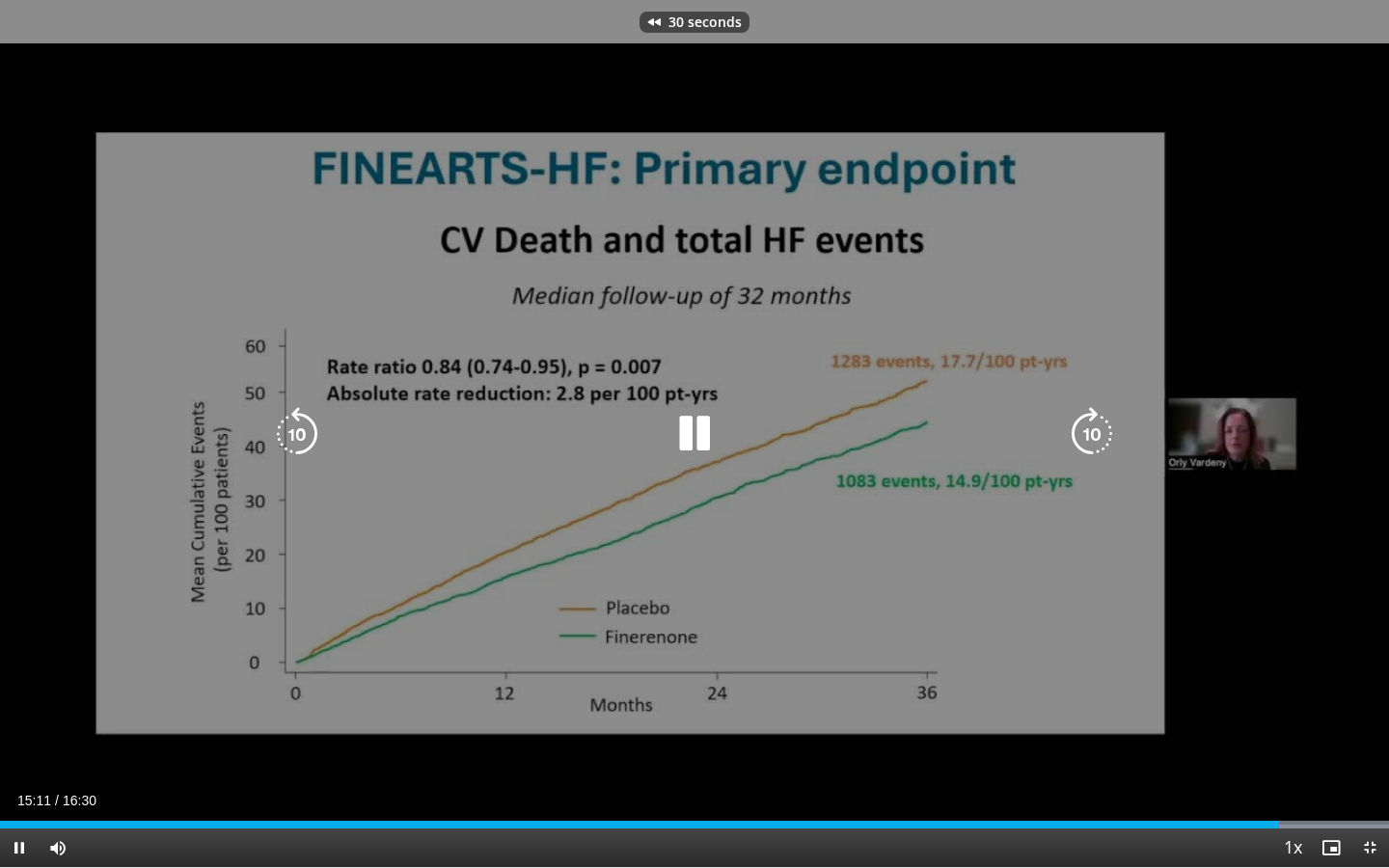 click at bounding box center (297, 434) 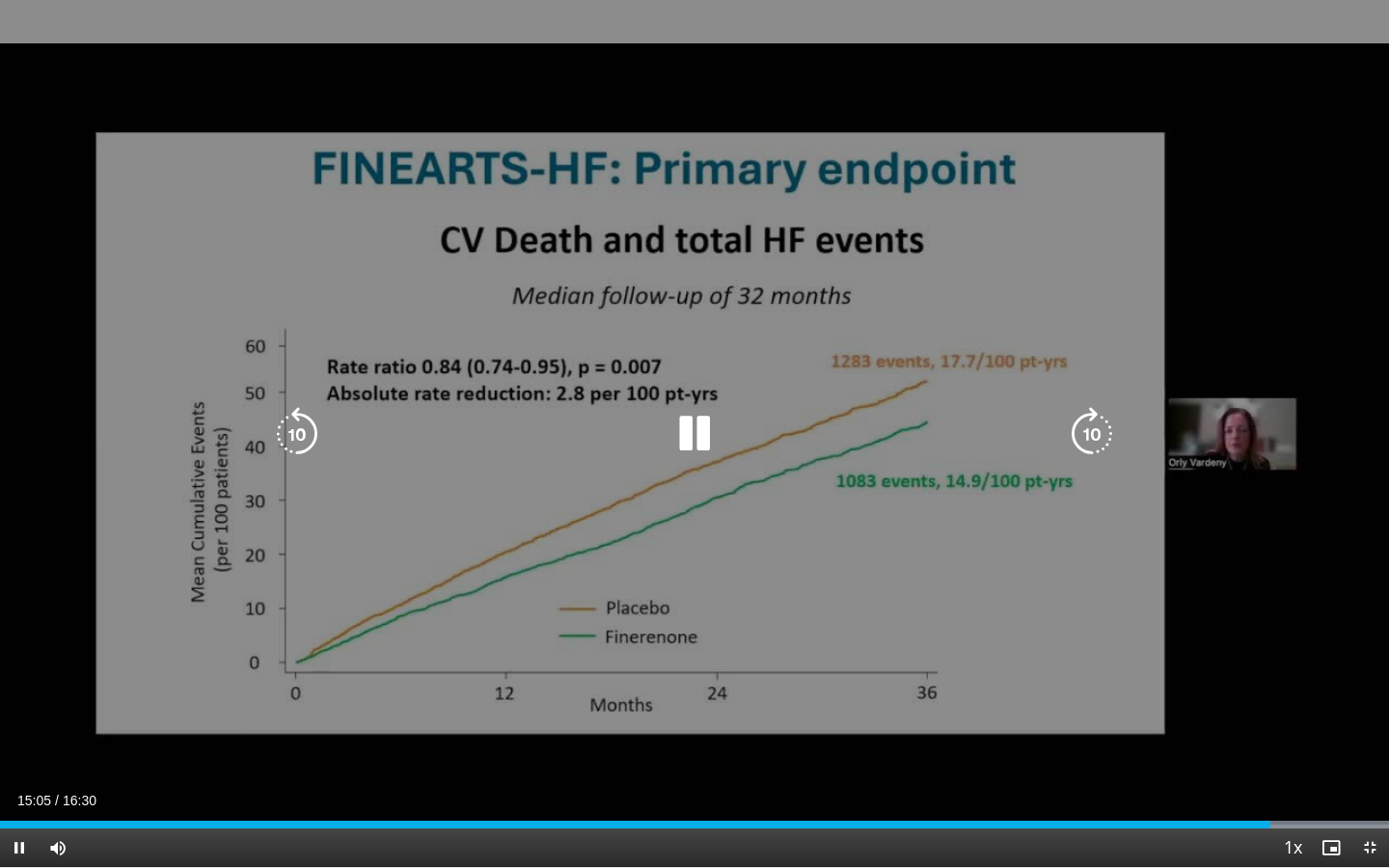 click at bounding box center (1092, 434) 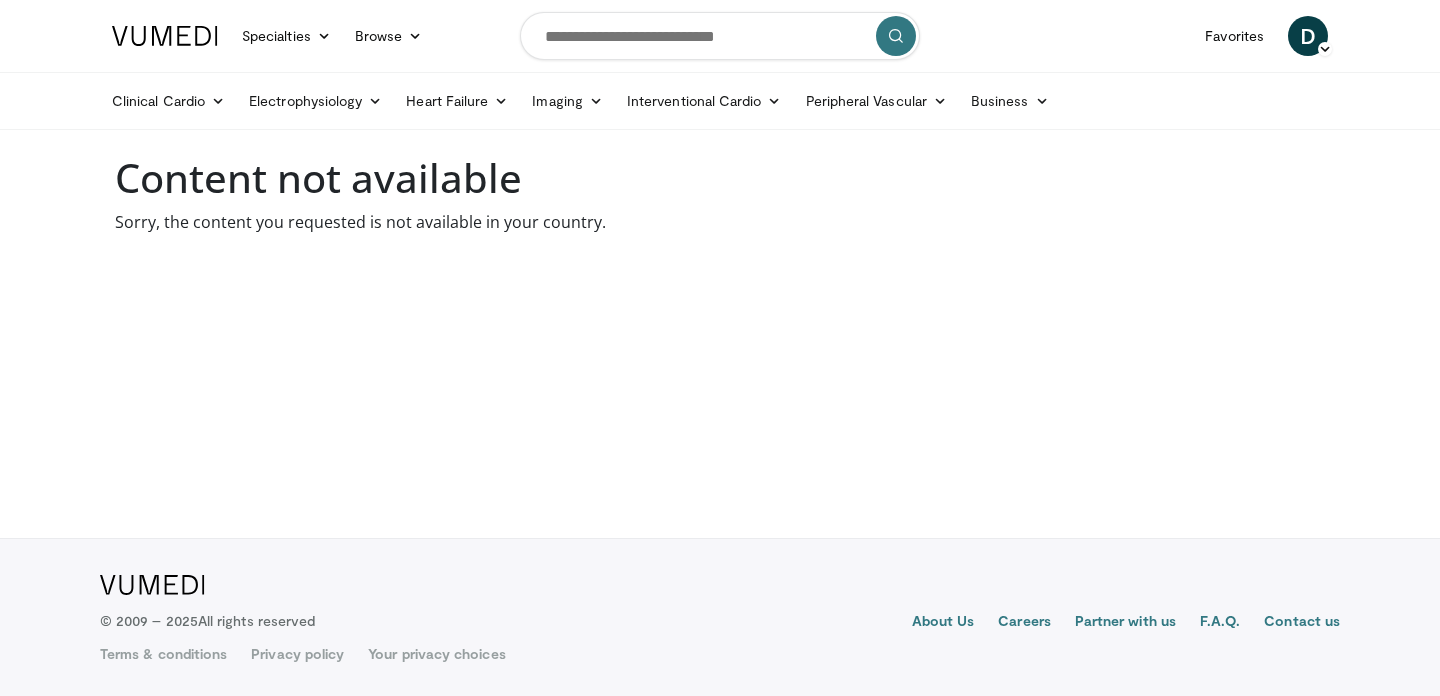 scroll, scrollTop: 0, scrollLeft: 0, axis: both 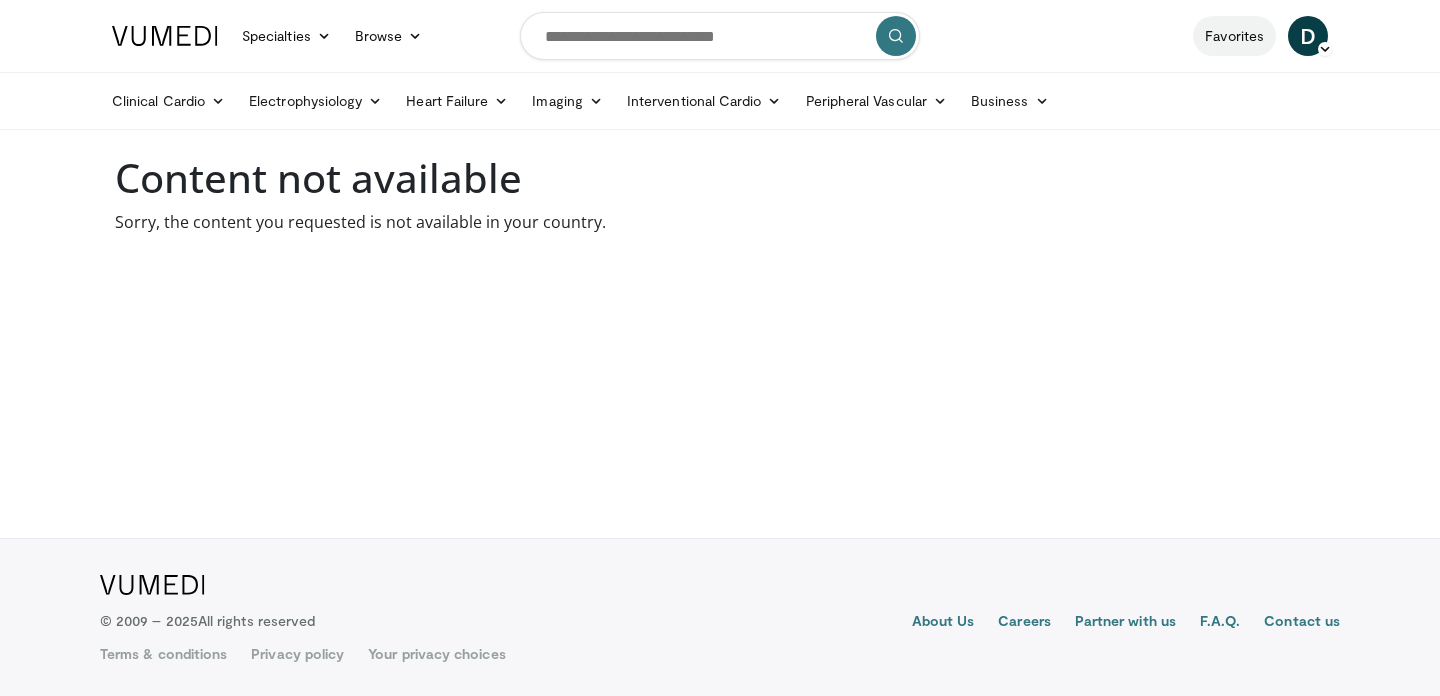 click on "Favorites" at bounding box center (1234, 36) 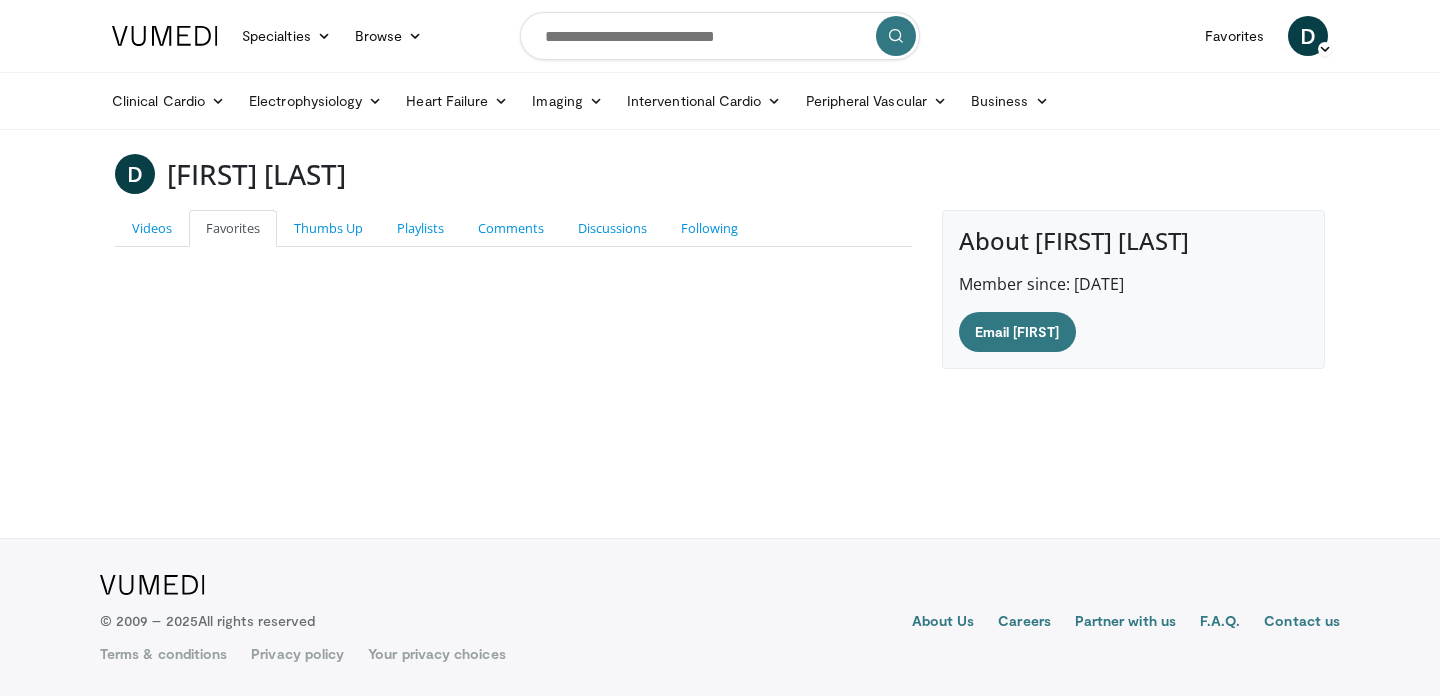 scroll, scrollTop: 0, scrollLeft: 0, axis: both 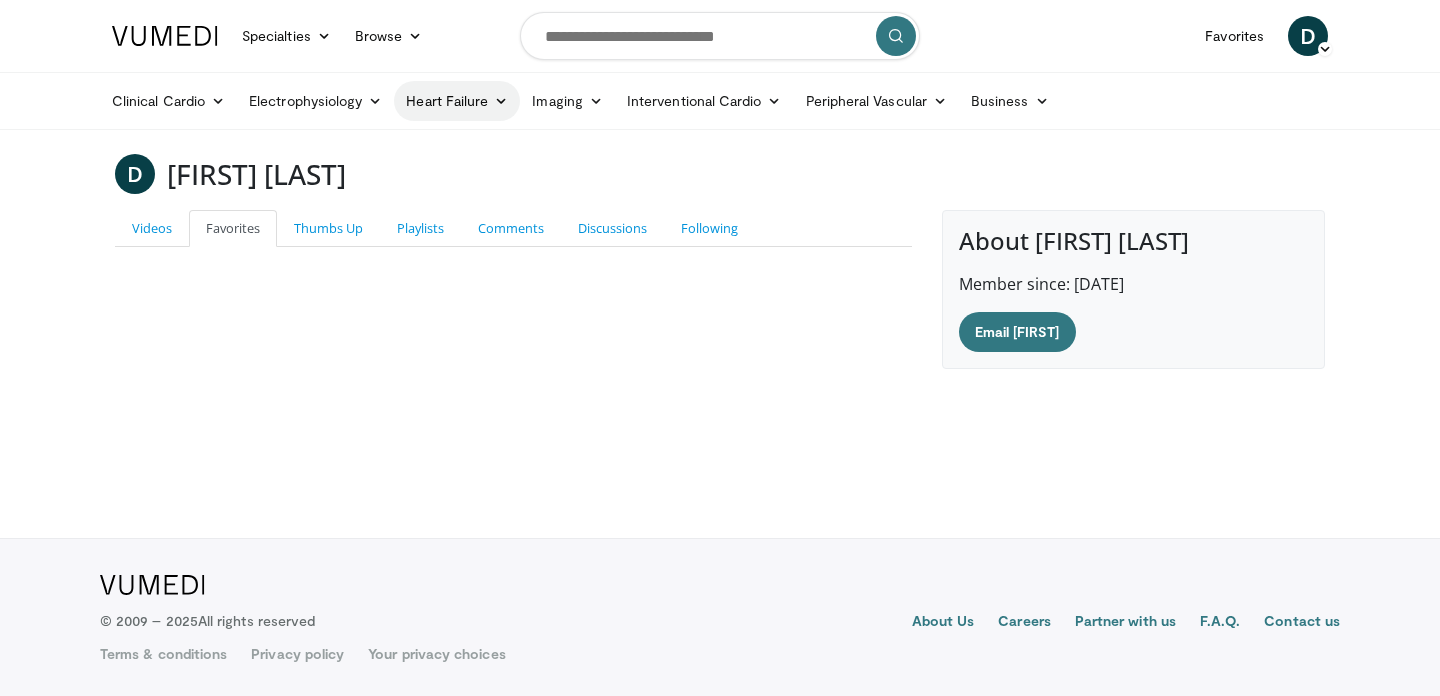 click on "Heart Failure" at bounding box center (457, 101) 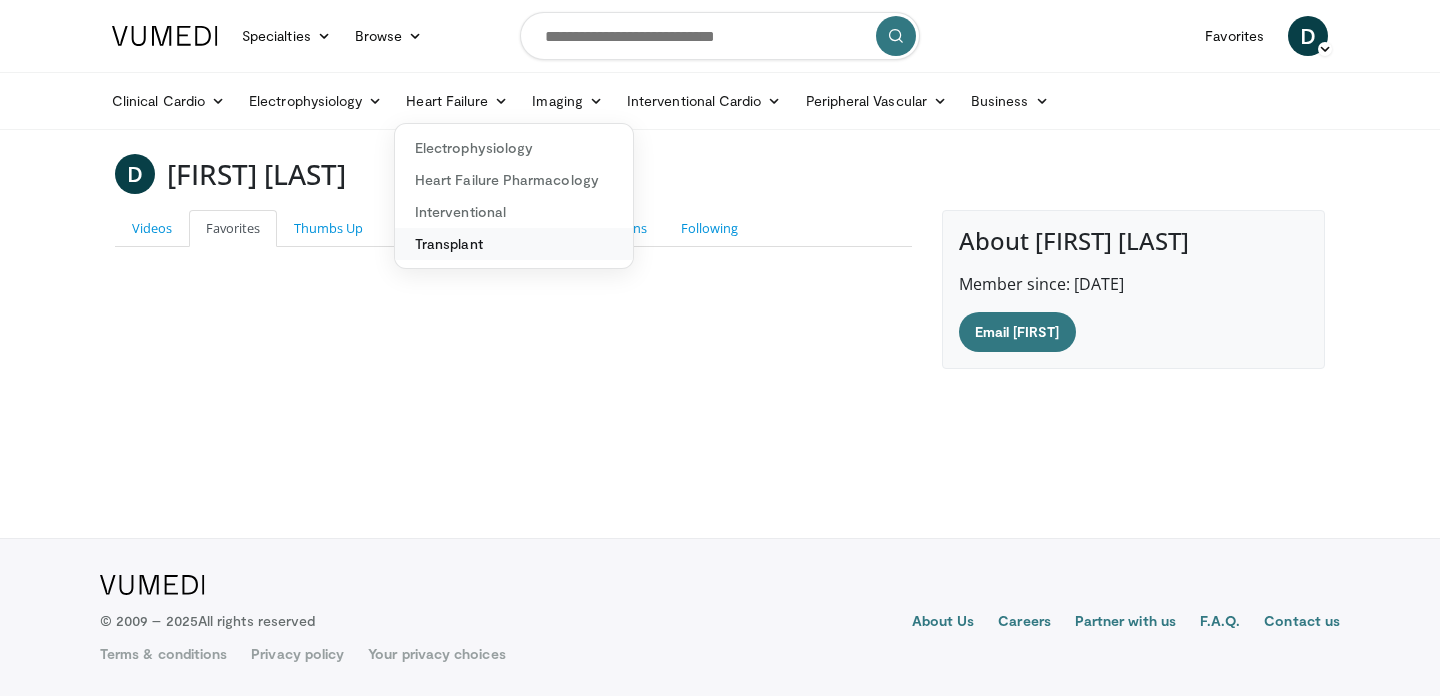 click on "Transplant" at bounding box center (514, 244) 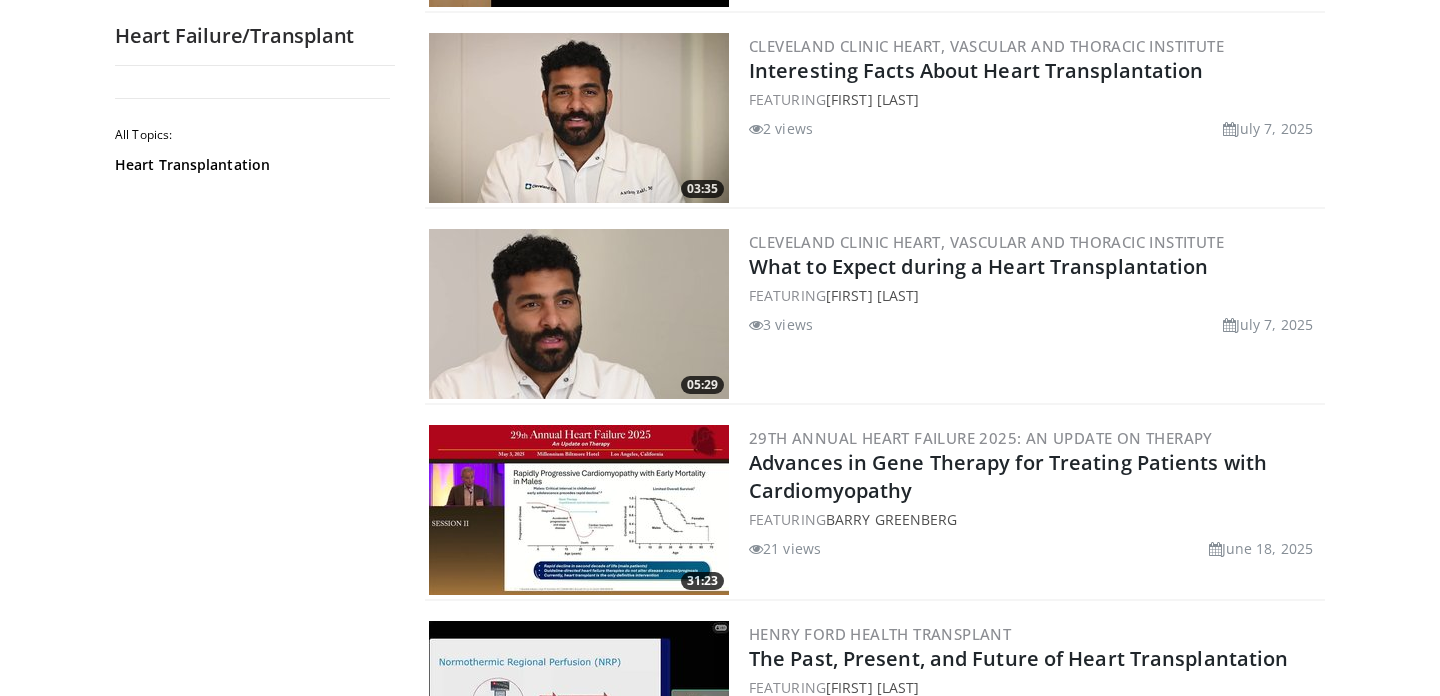 scroll, scrollTop: 681, scrollLeft: 0, axis: vertical 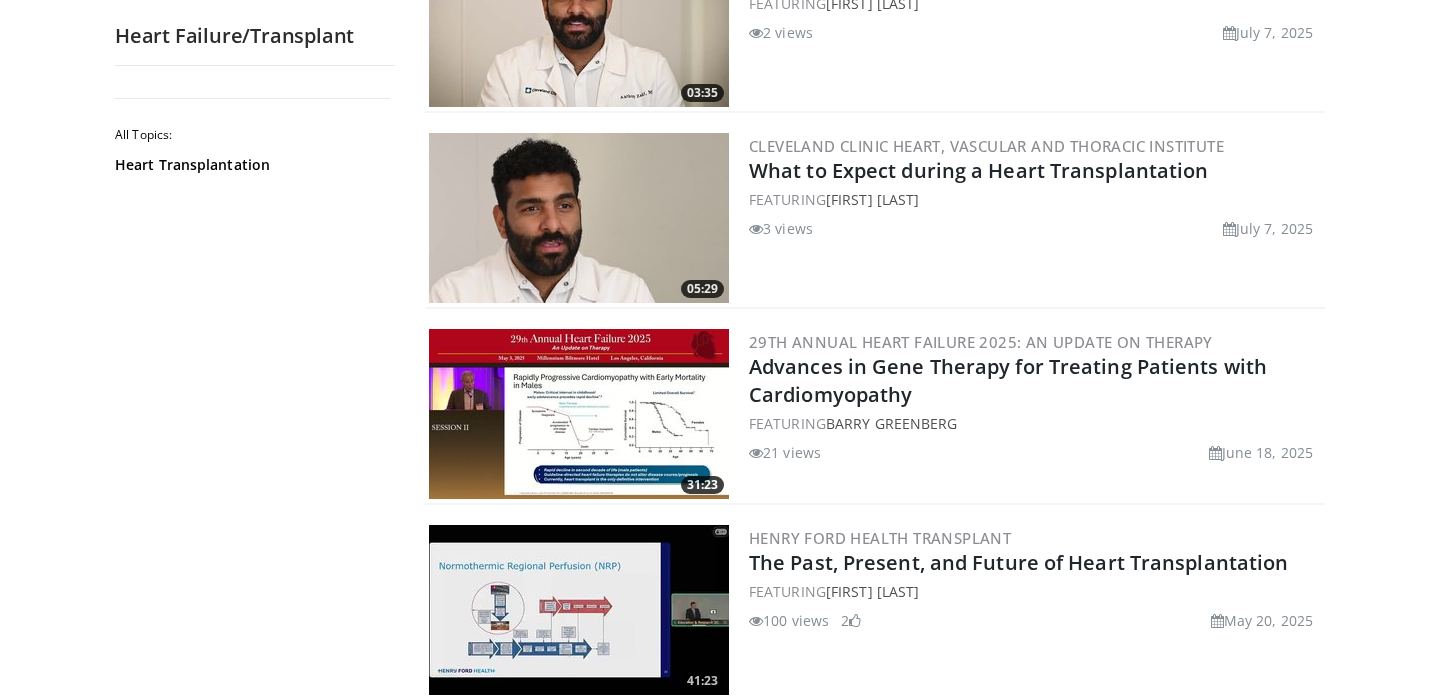 click at bounding box center [579, 218] 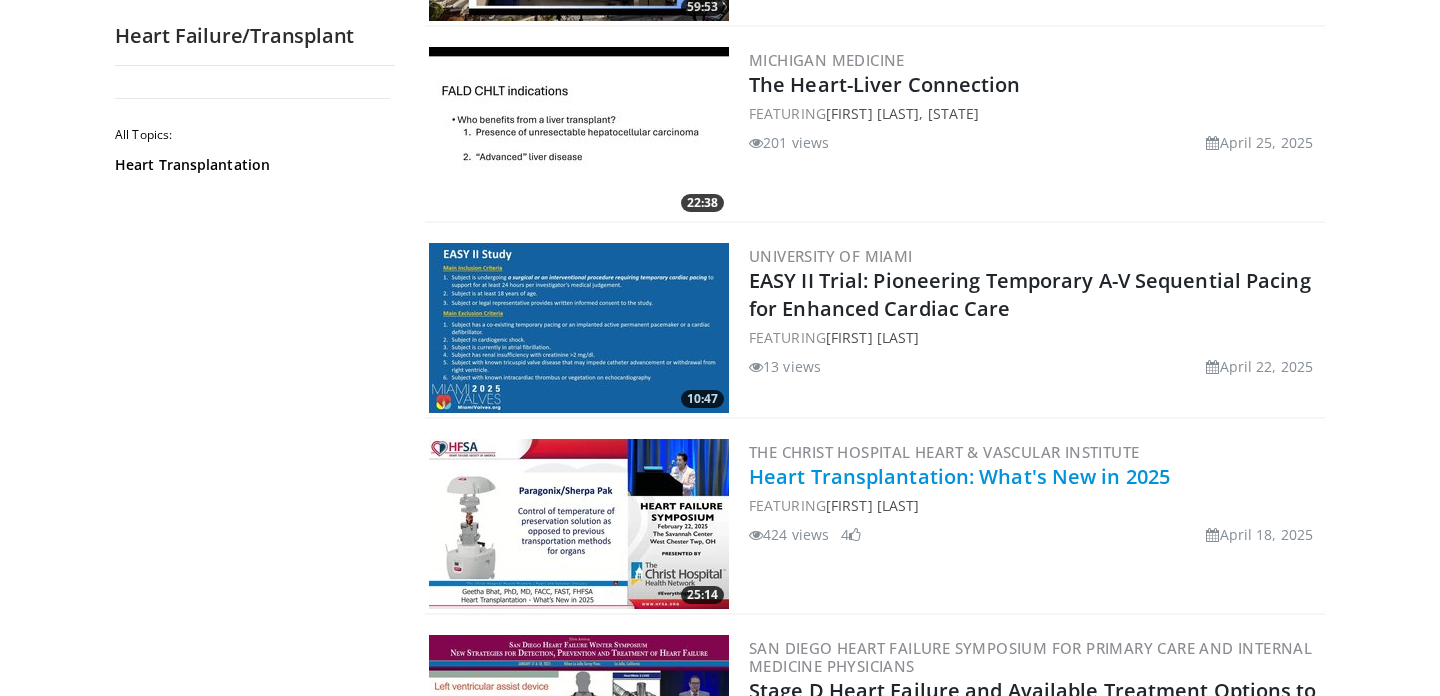 scroll, scrollTop: 2523, scrollLeft: 0, axis: vertical 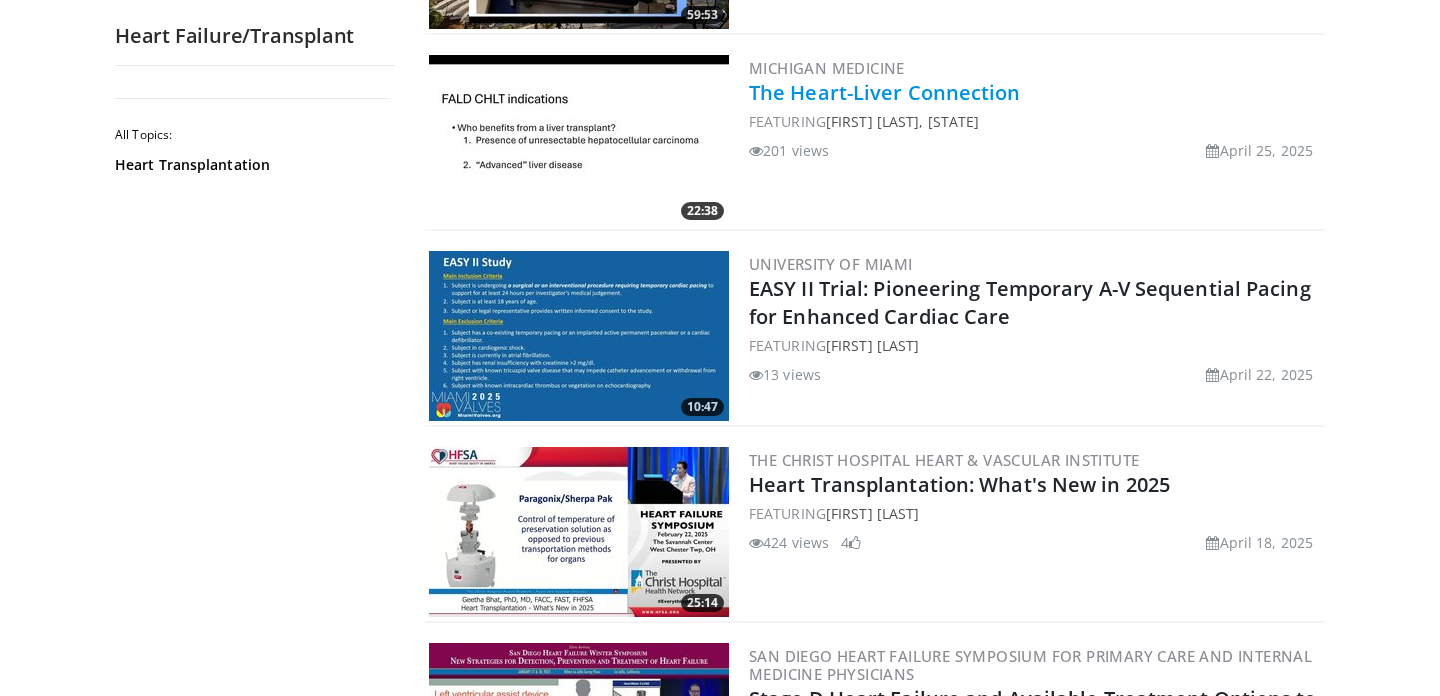 click on "The Heart-Liver Connection" at bounding box center [885, 92] 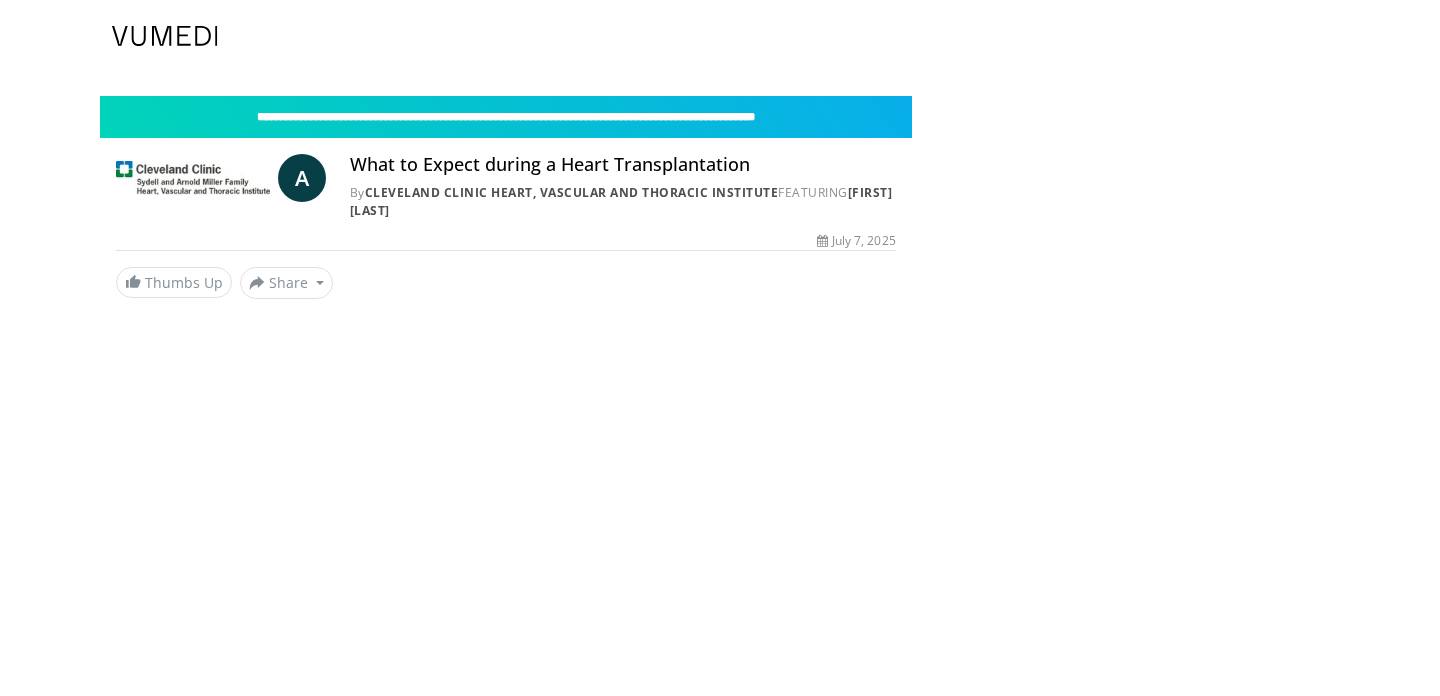 scroll, scrollTop: 0, scrollLeft: 0, axis: both 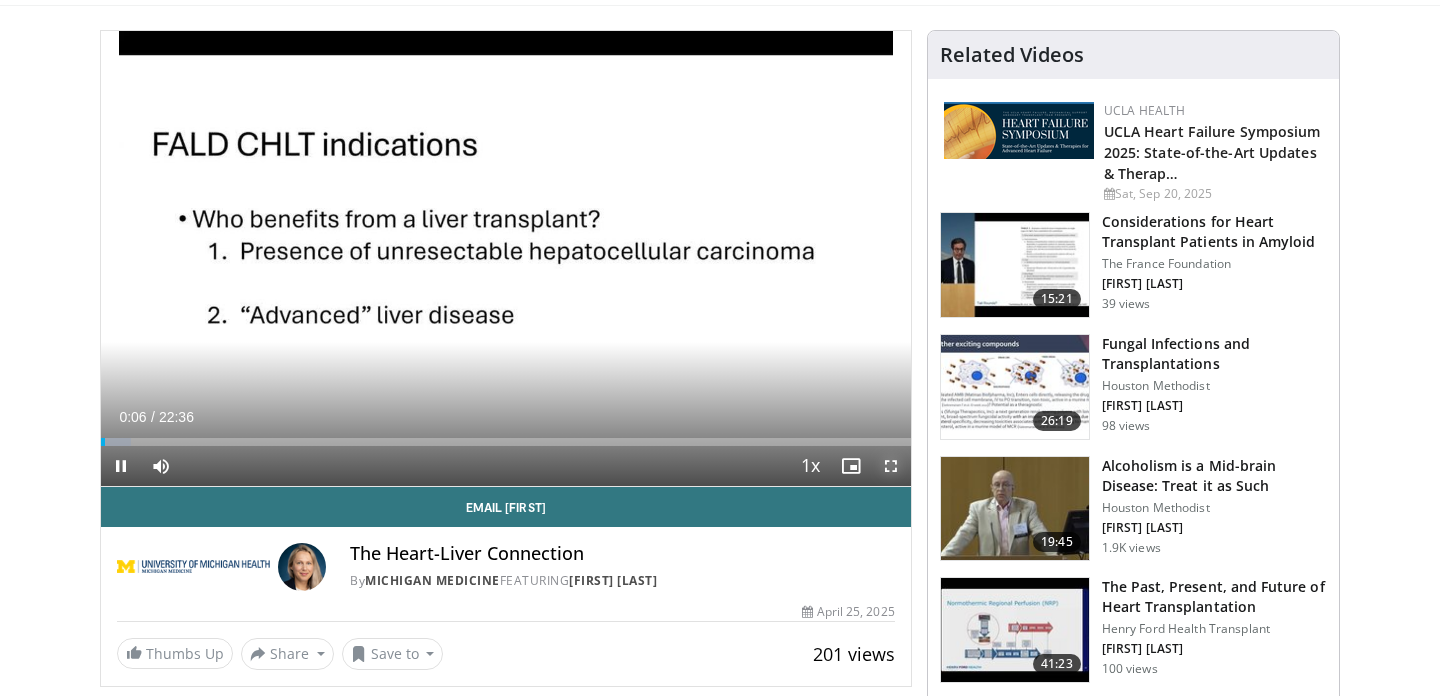 click at bounding box center [891, 466] 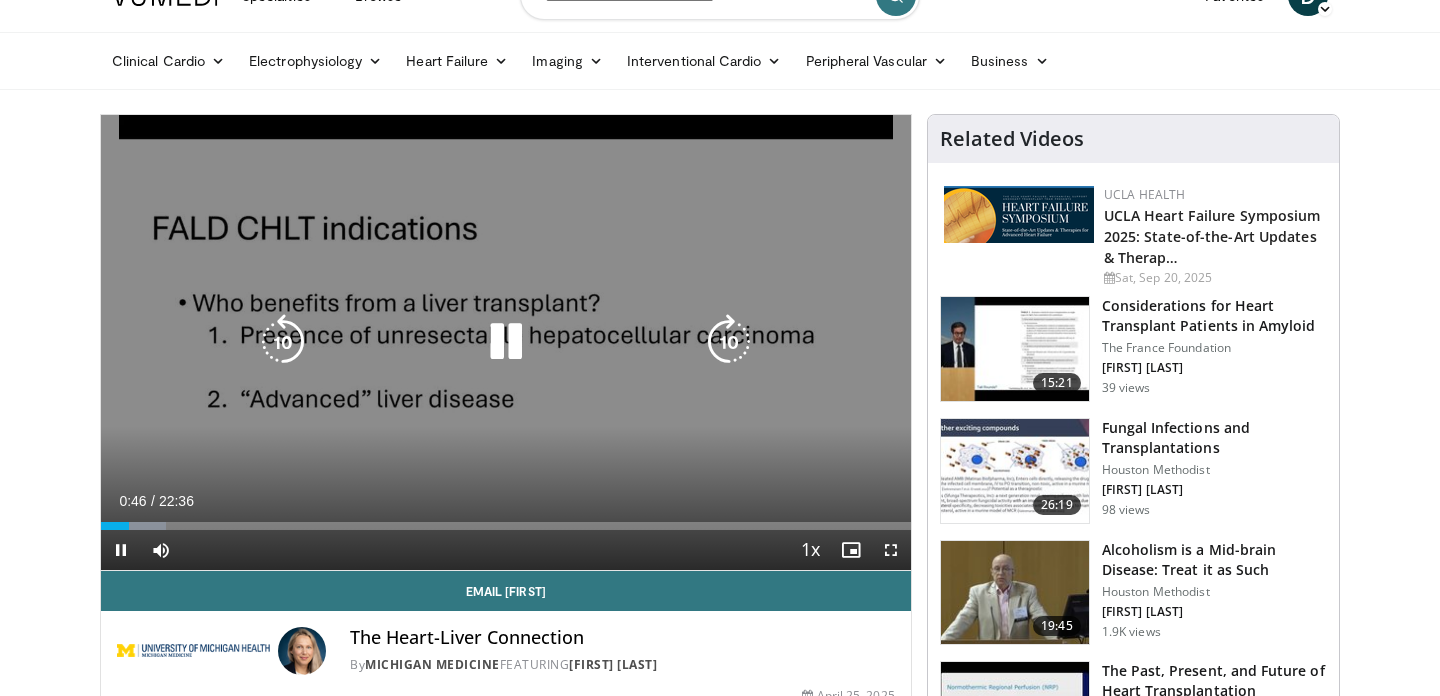 scroll, scrollTop: 4, scrollLeft: 0, axis: vertical 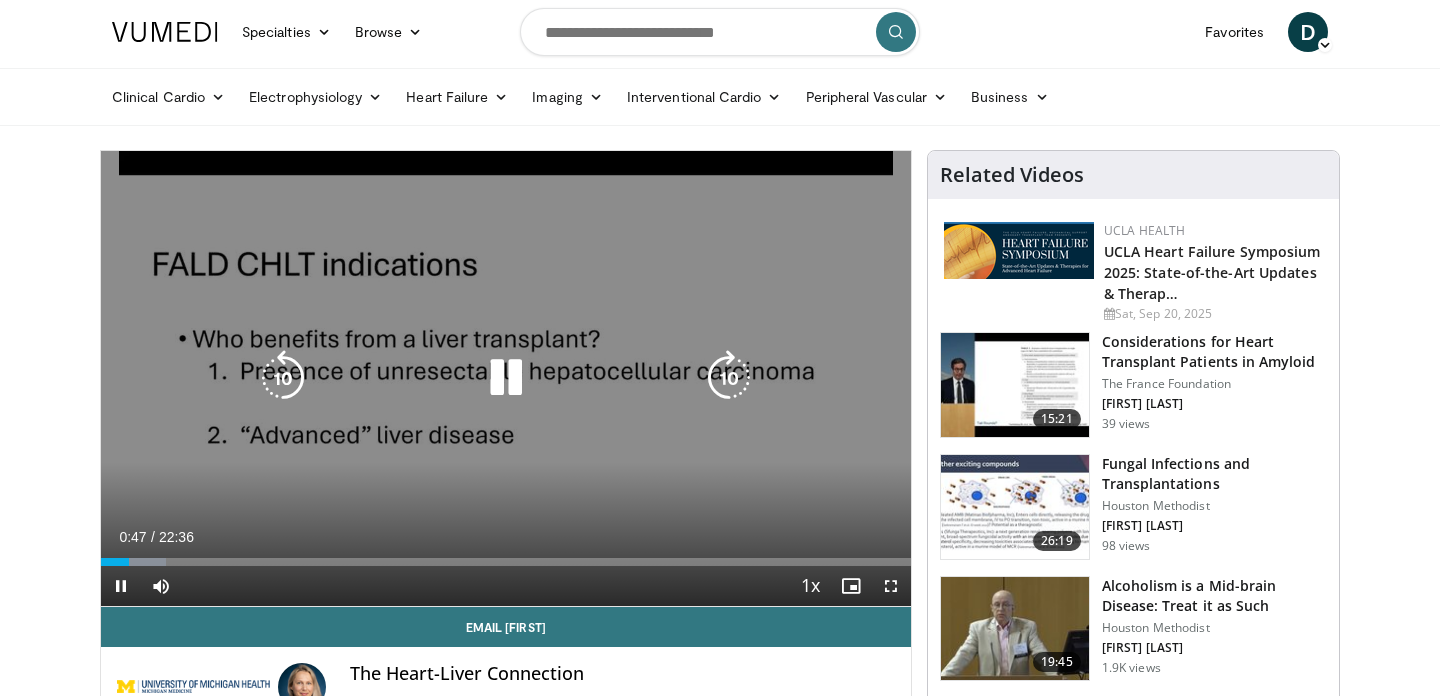 click on "10 seconds
Tap to unmute" at bounding box center (506, 378) 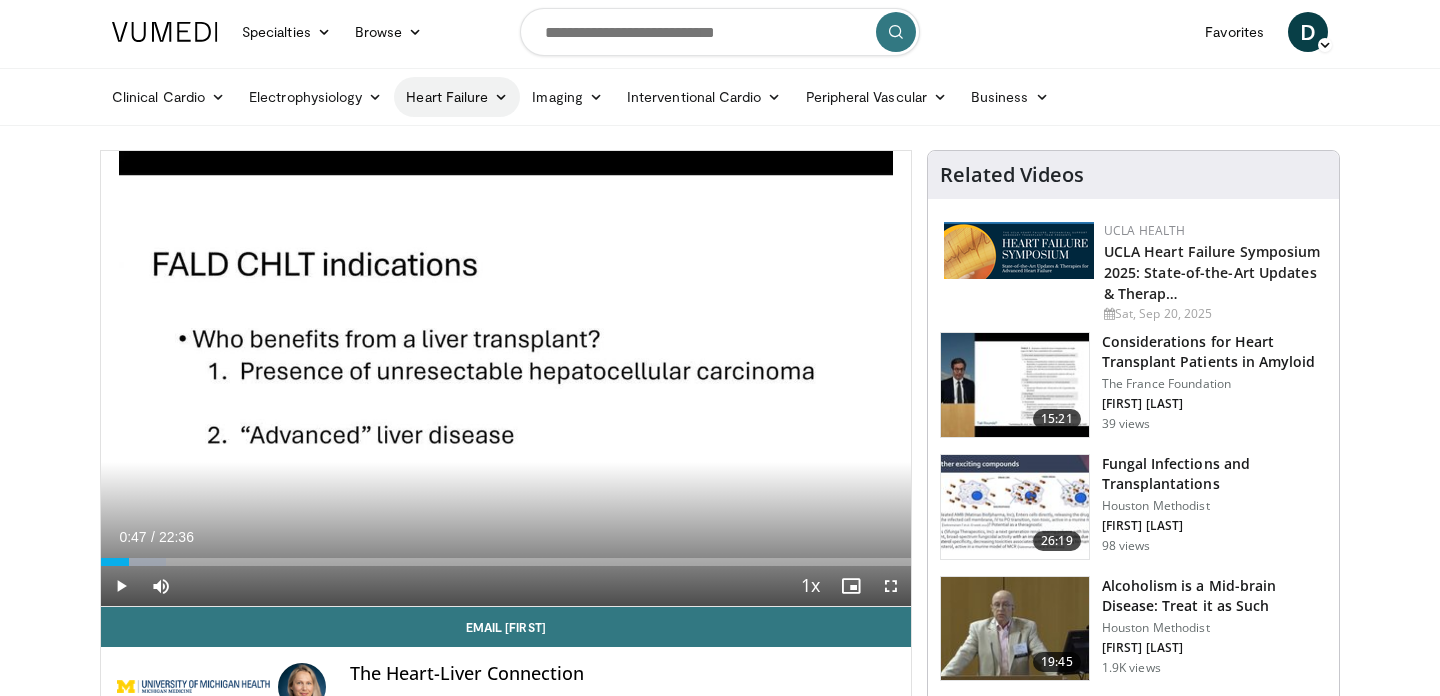 click on "Heart Failure" at bounding box center (457, 97) 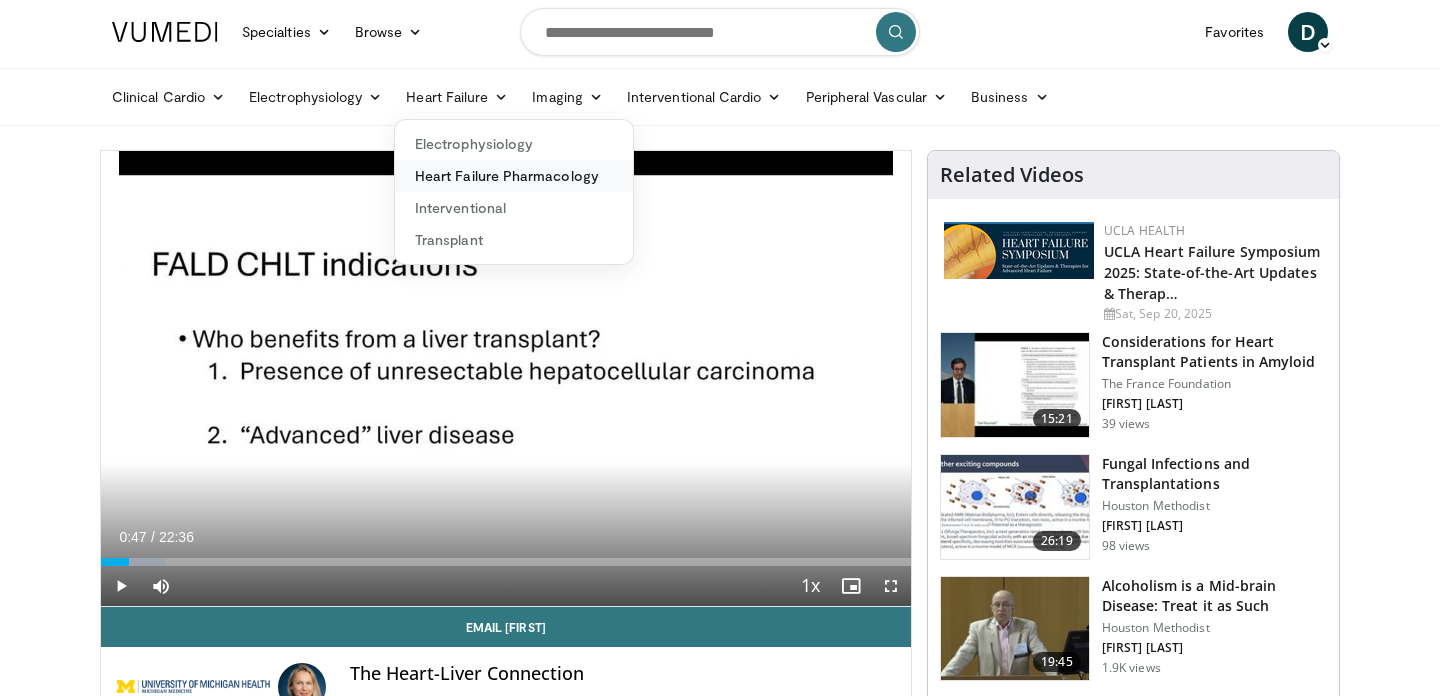 click on "Heart Failure Pharmacology" at bounding box center [514, 176] 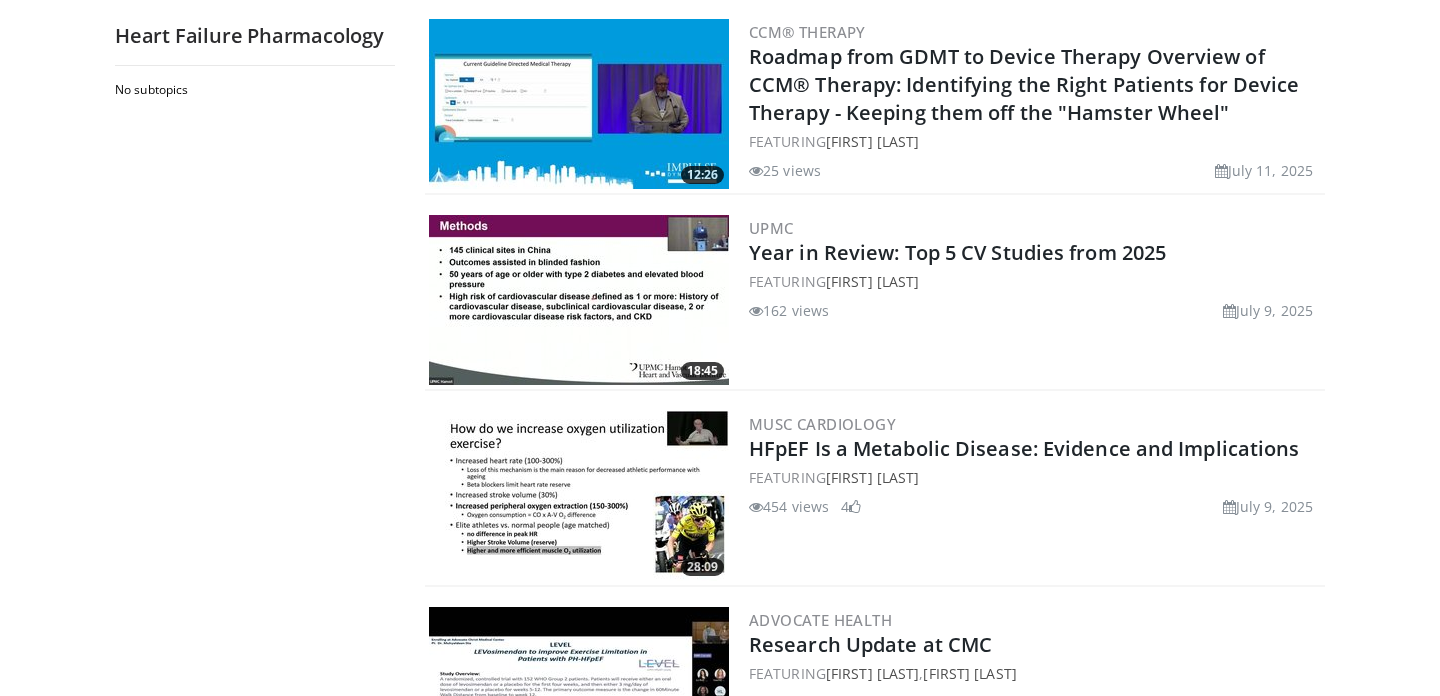 scroll, scrollTop: 1400, scrollLeft: 0, axis: vertical 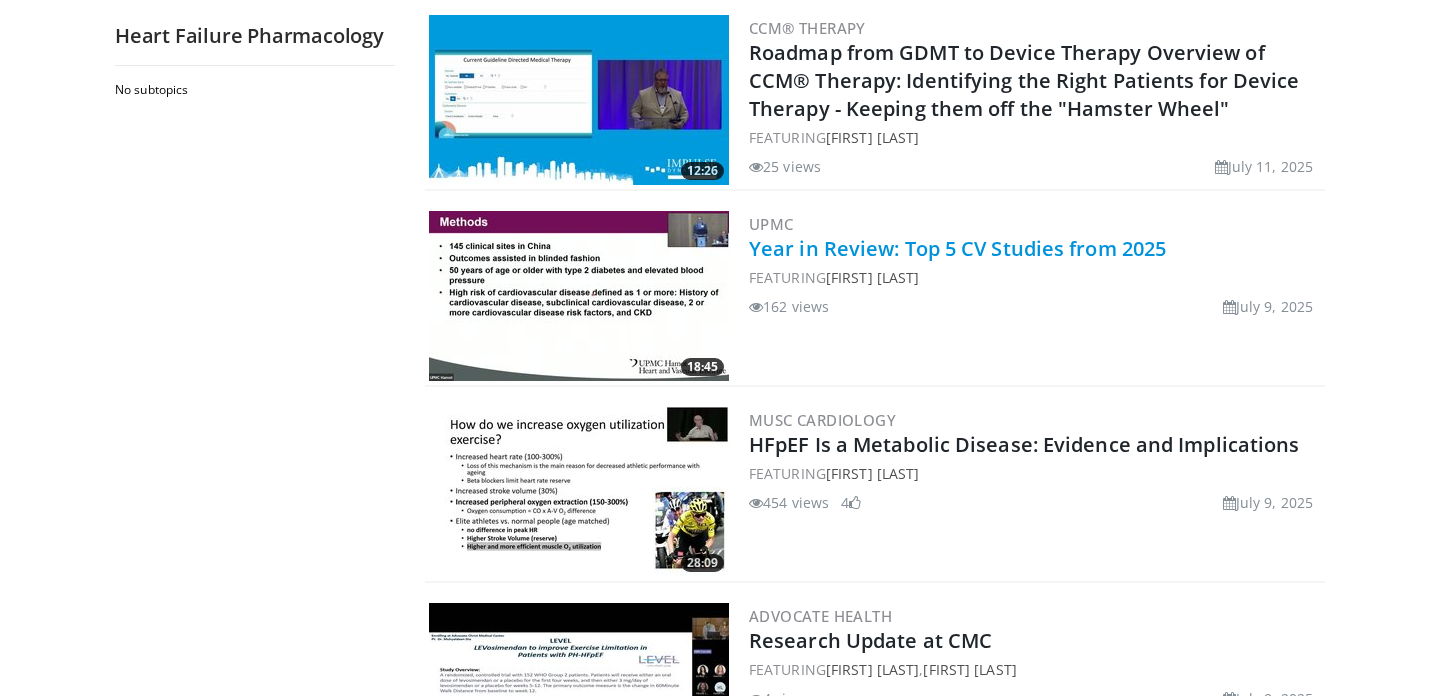 click on "Year in Review: Top 5 CV Studies from 2025" at bounding box center (957, 248) 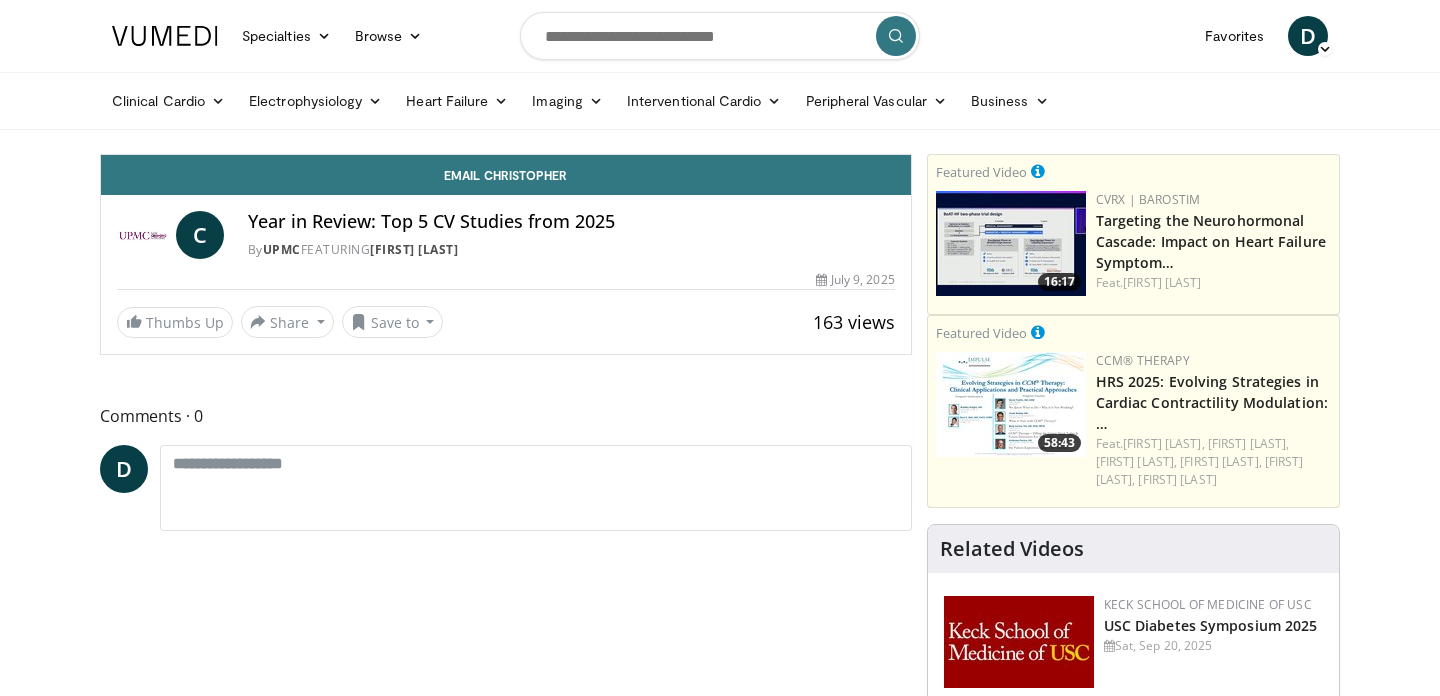 scroll, scrollTop: 0, scrollLeft: 0, axis: both 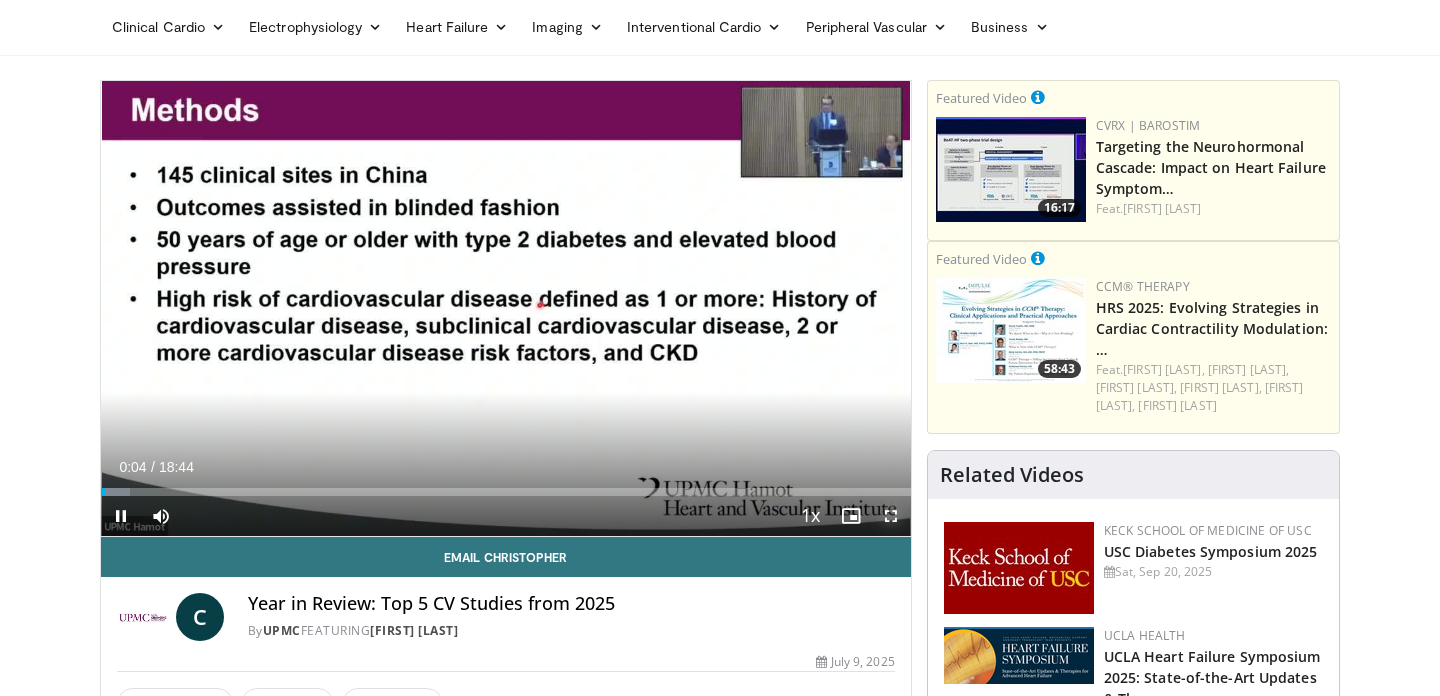 click at bounding box center (891, 516) 